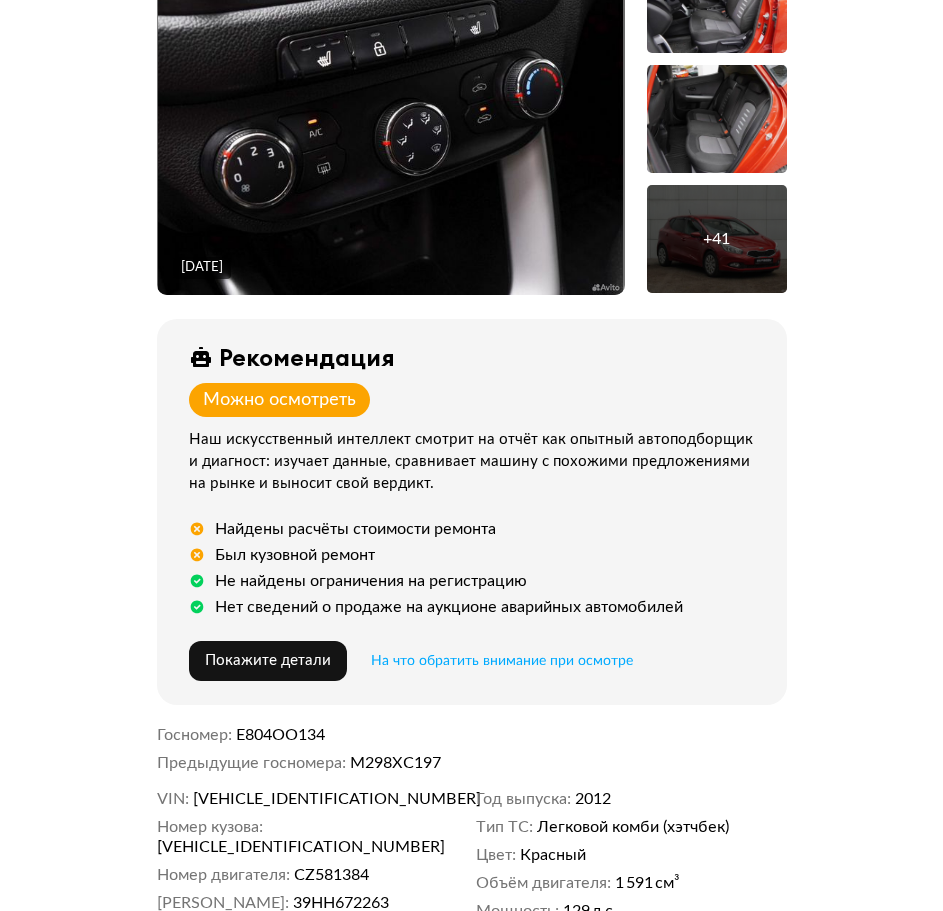 scroll, scrollTop: 200, scrollLeft: 0, axis: vertical 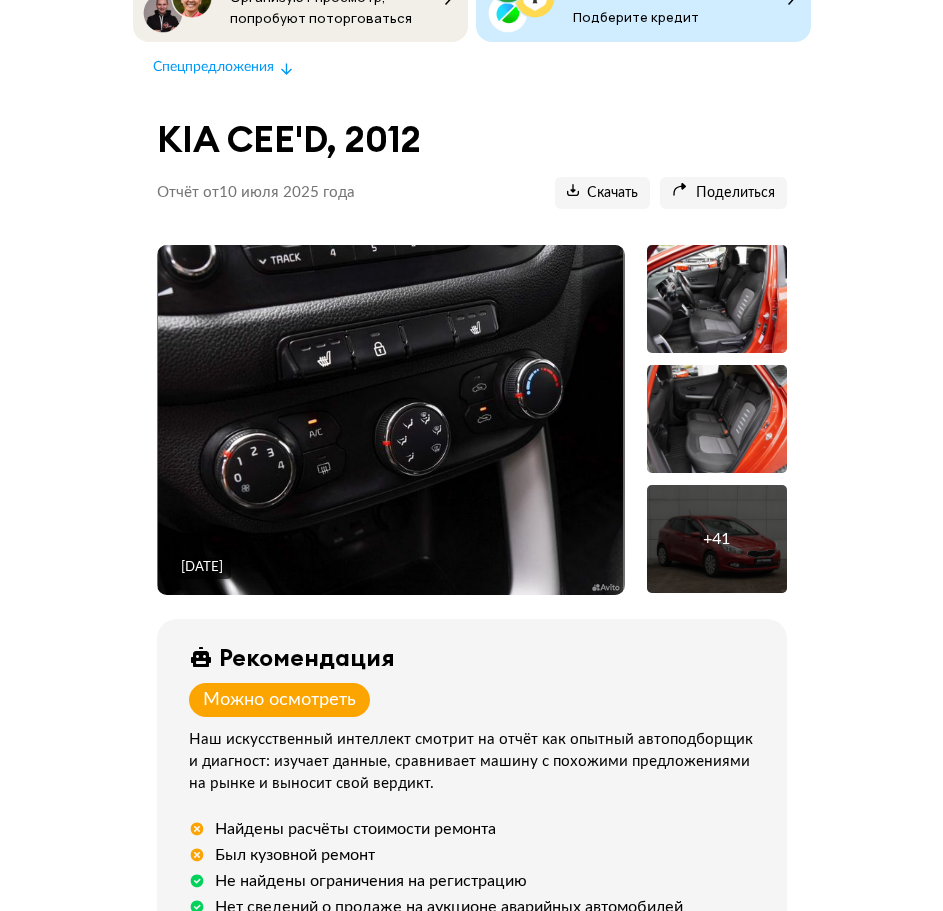 click at bounding box center (391, 420) 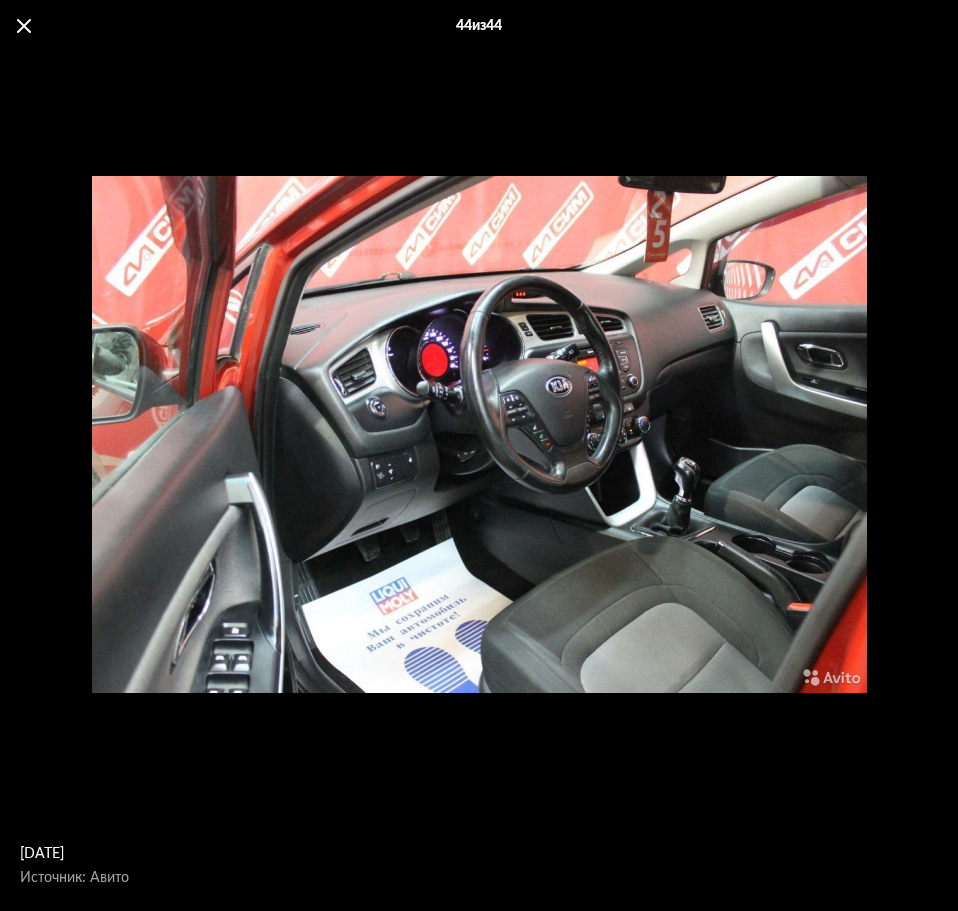 click at bounding box center (24, 26) 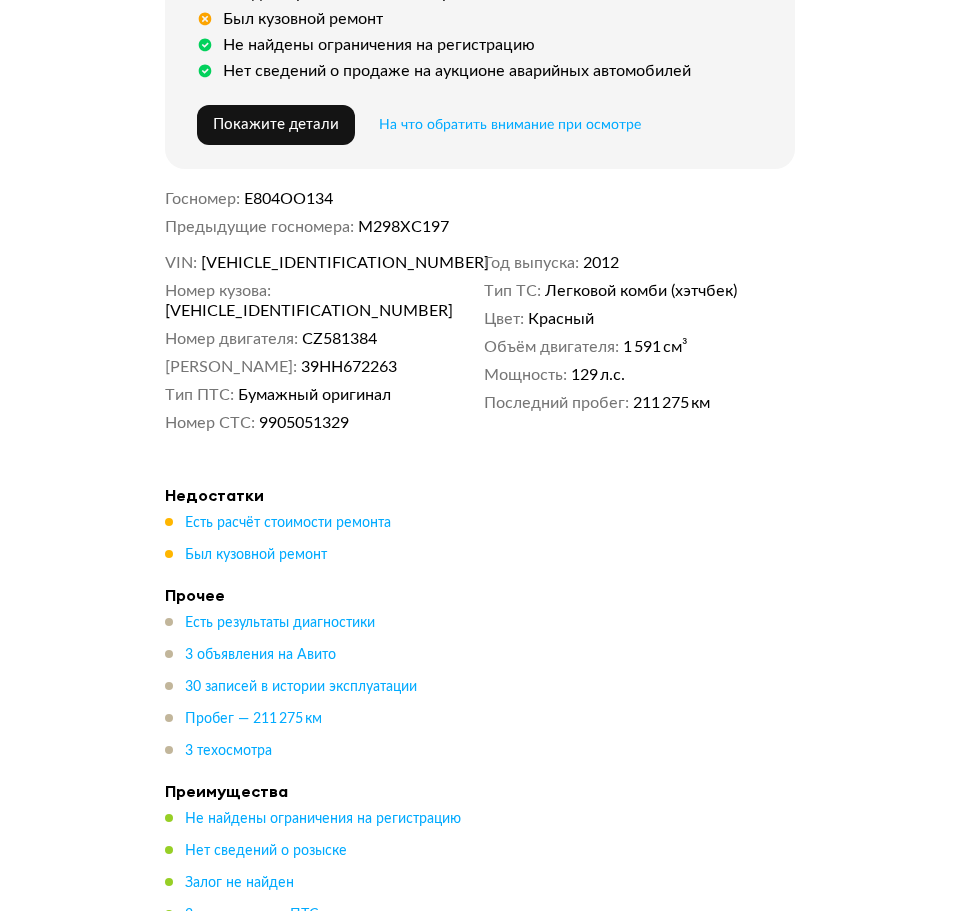 scroll, scrollTop: 800, scrollLeft: 0, axis: vertical 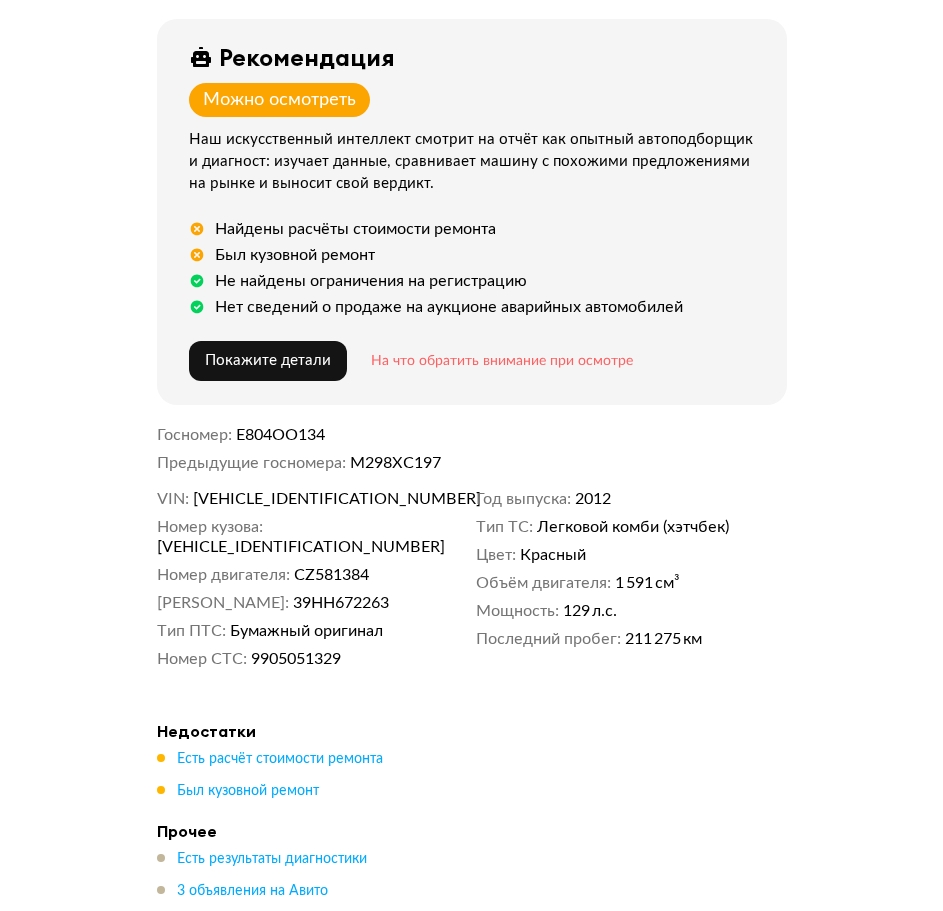 click on "На что обратить внимание при осмотре" at bounding box center (502, 361) 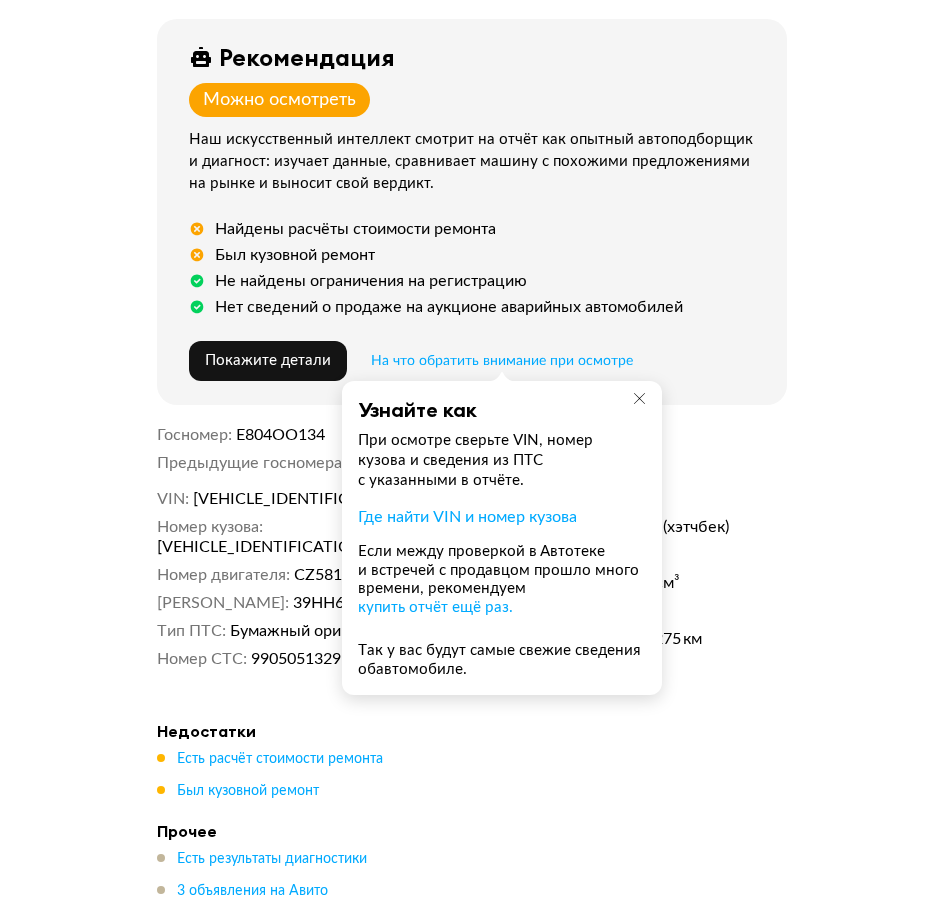 drag, startPoint x: 770, startPoint y: 506, endPoint x: 651, endPoint y: 444, distance: 134.18271 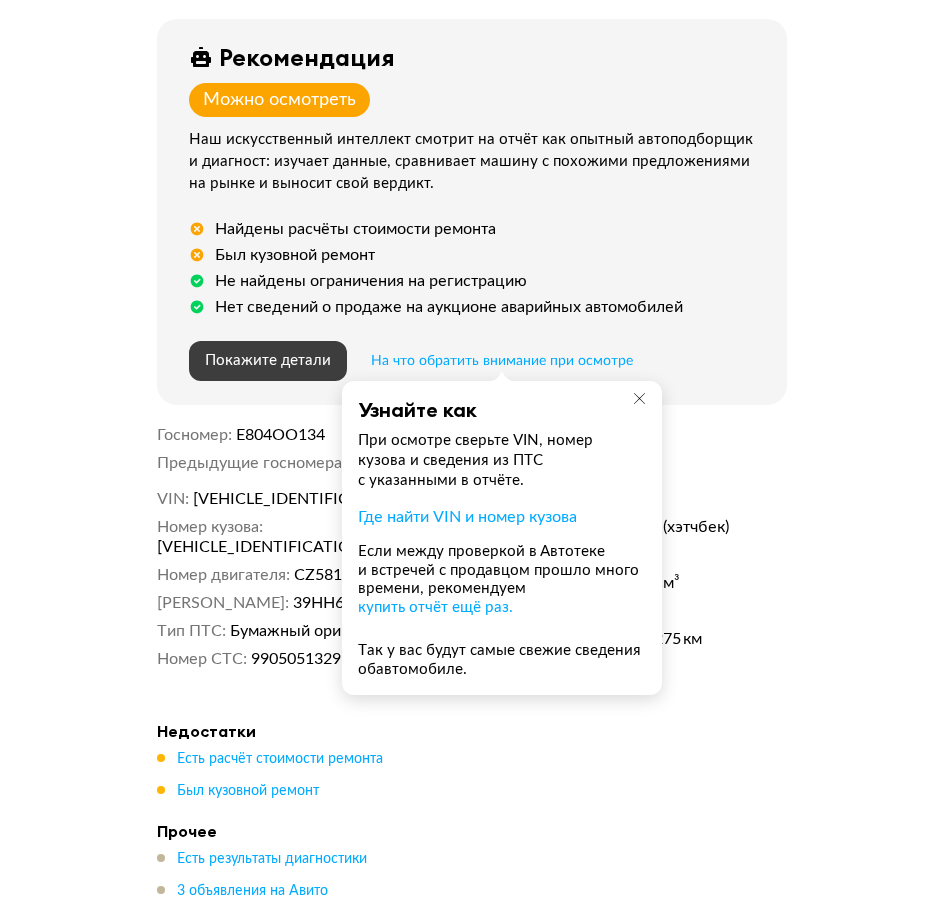 click on "Покажите детали" at bounding box center (268, 361) 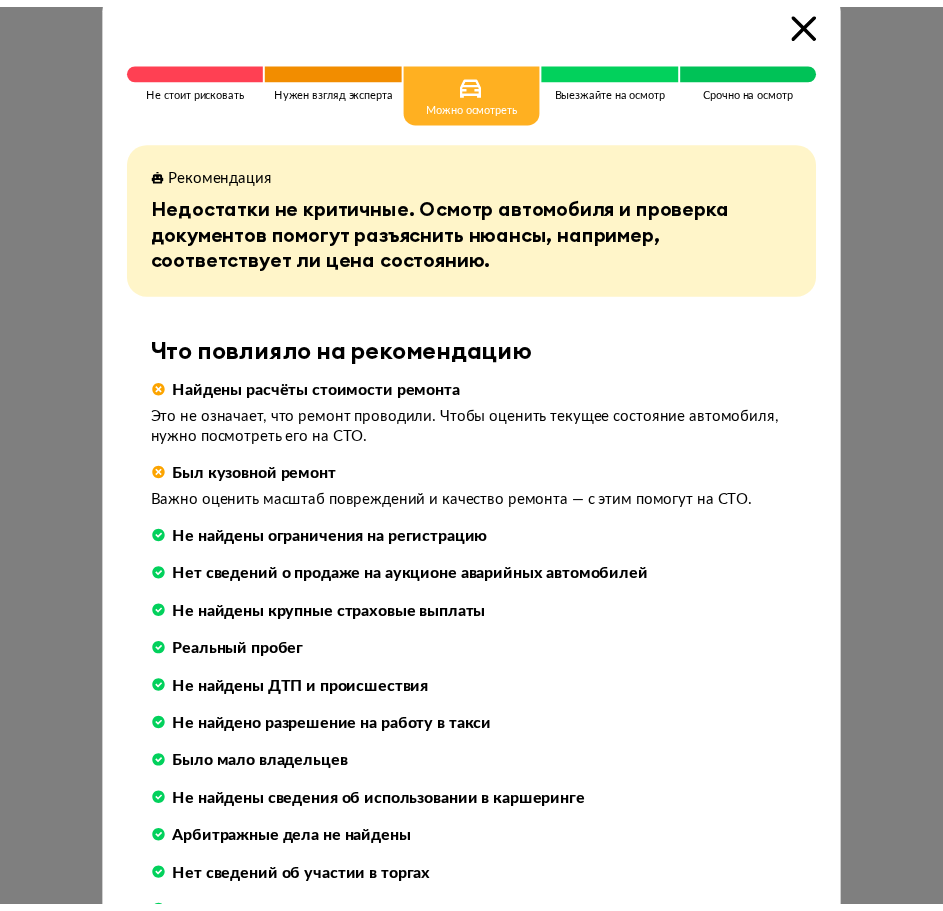 scroll, scrollTop: 0, scrollLeft: 0, axis: both 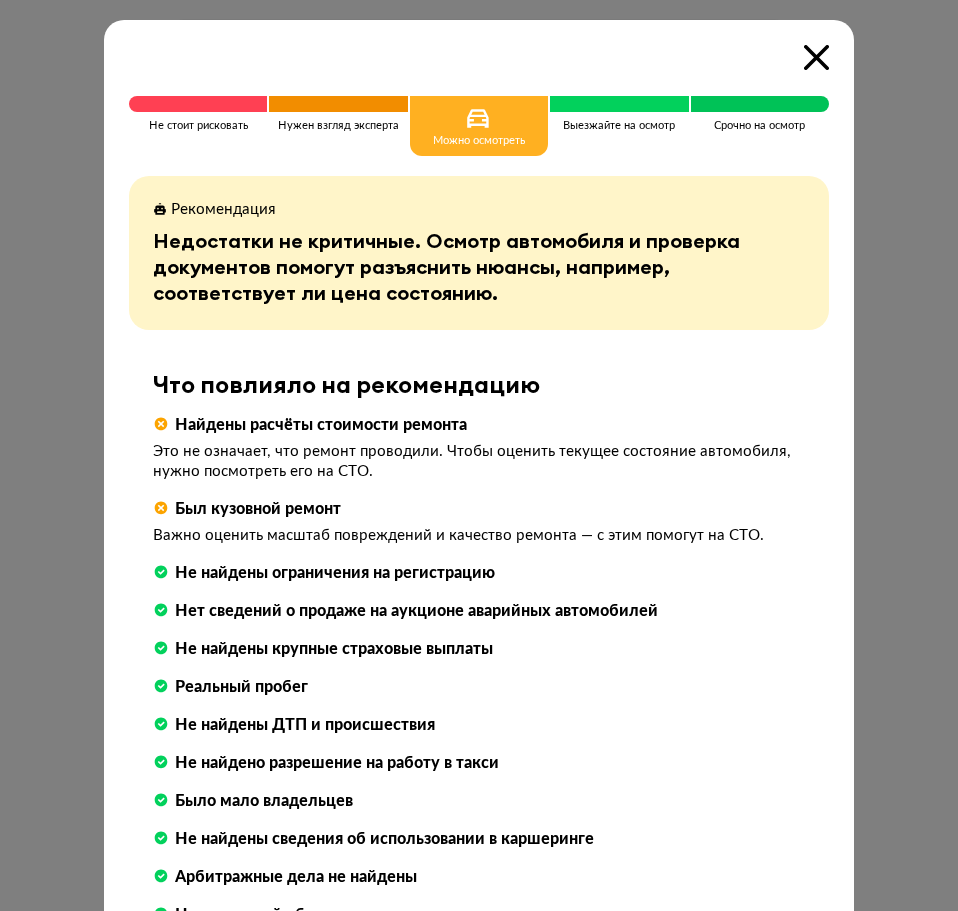 click at bounding box center (479, 455) 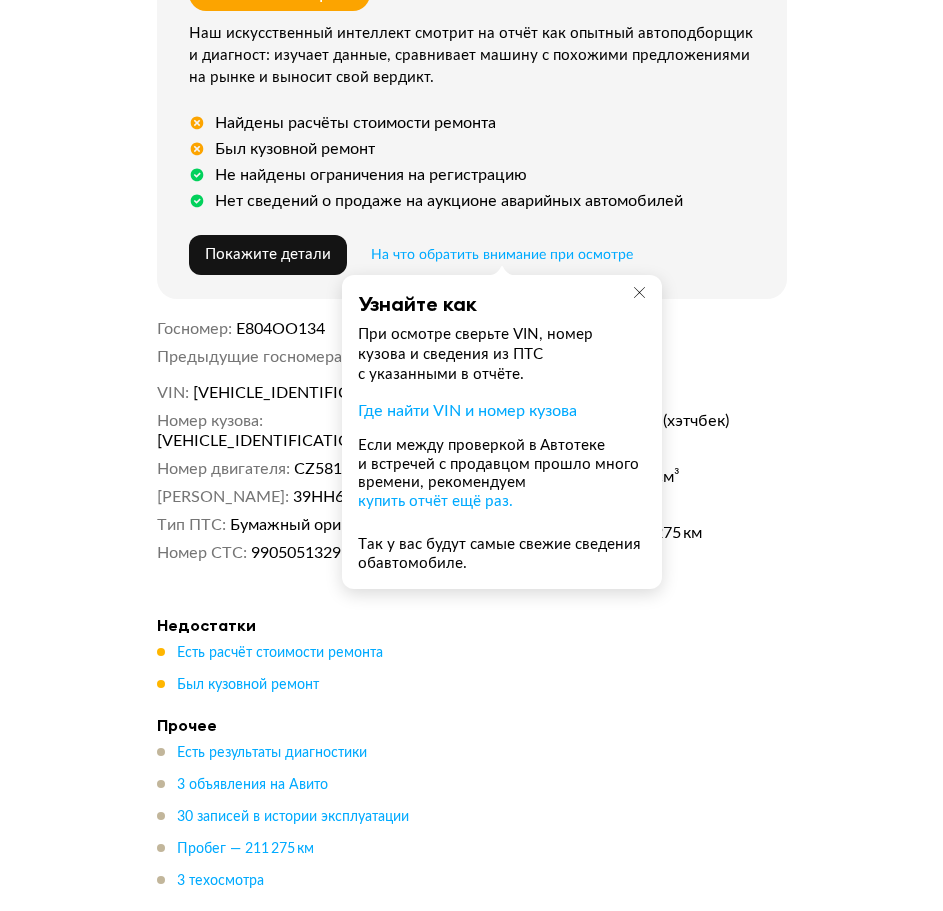 scroll, scrollTop: 1300, scrollLeft: 0, axis: vertical 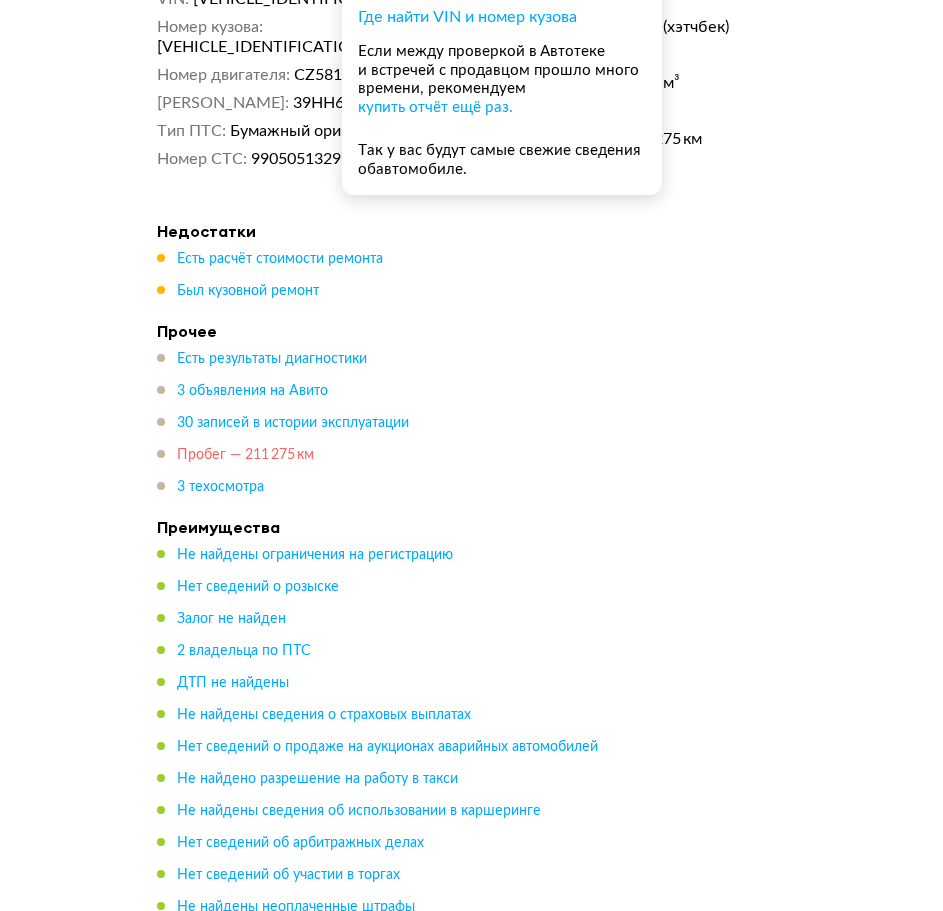 click on "Пробег —  211 275 км" at bounding box center (245, 455) 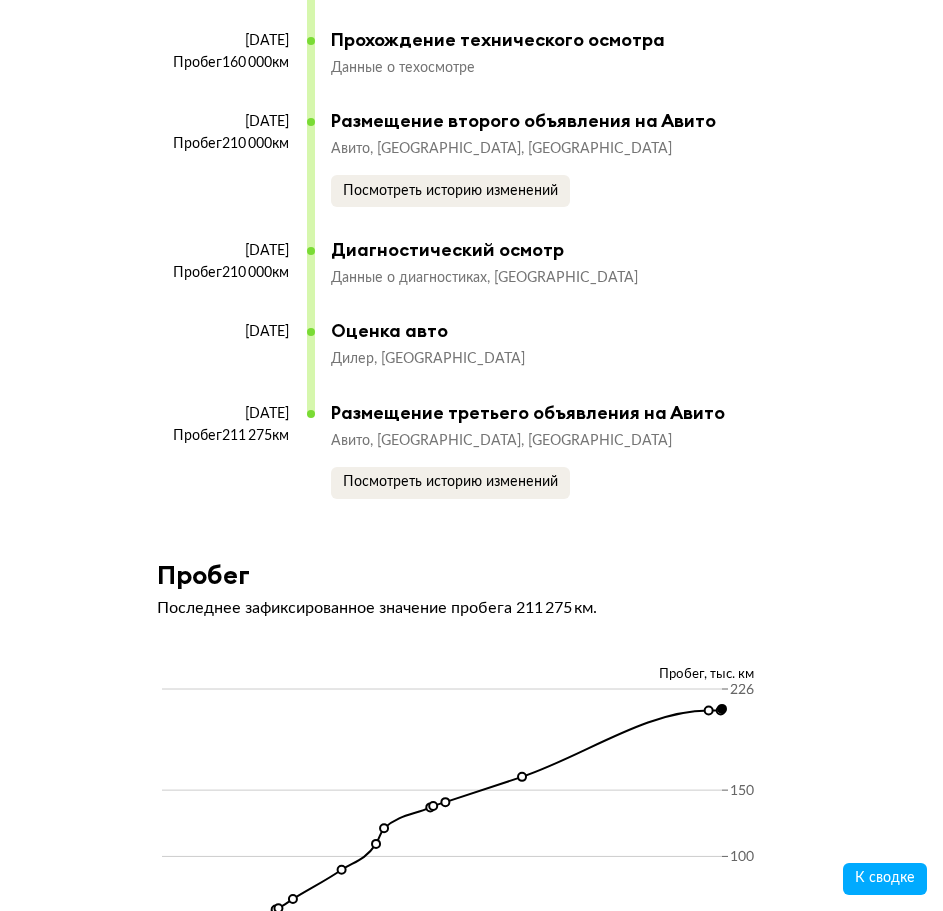 scroll, scrollTop: 9561, scrollLeft: 0, axis: vertical 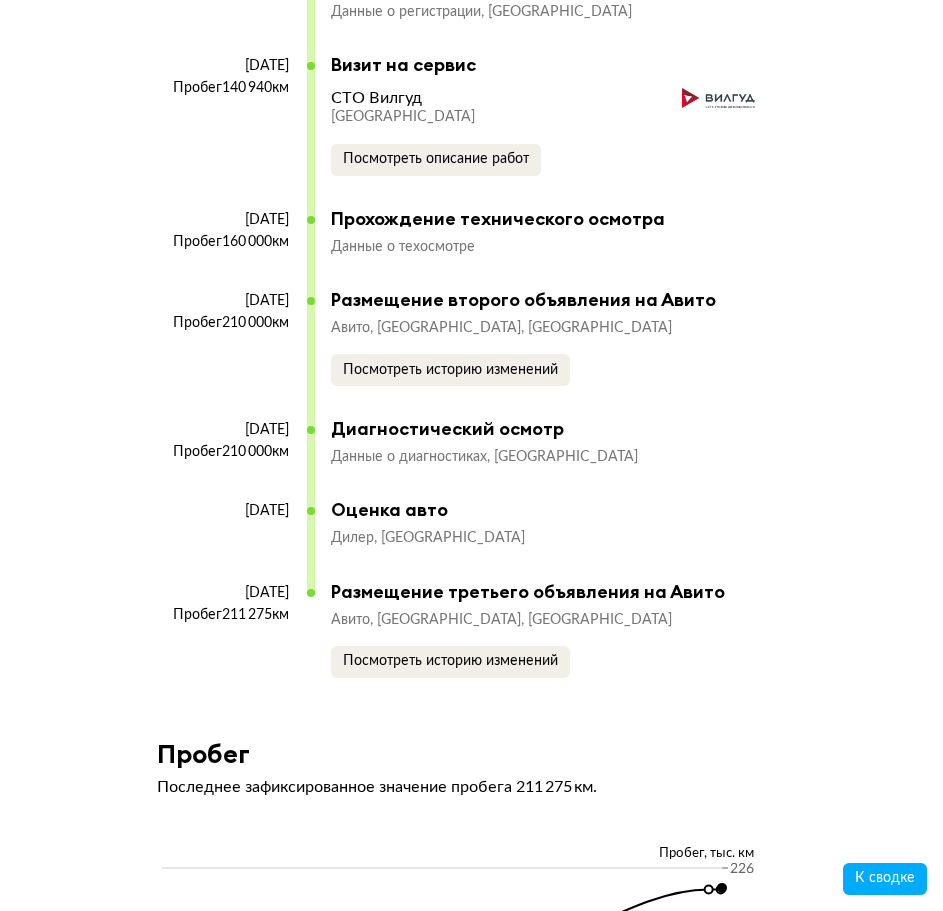 click on "Авито Волгоградская область, Волгоград Посмотреть историю изменений" at bounding box center (549, 644) 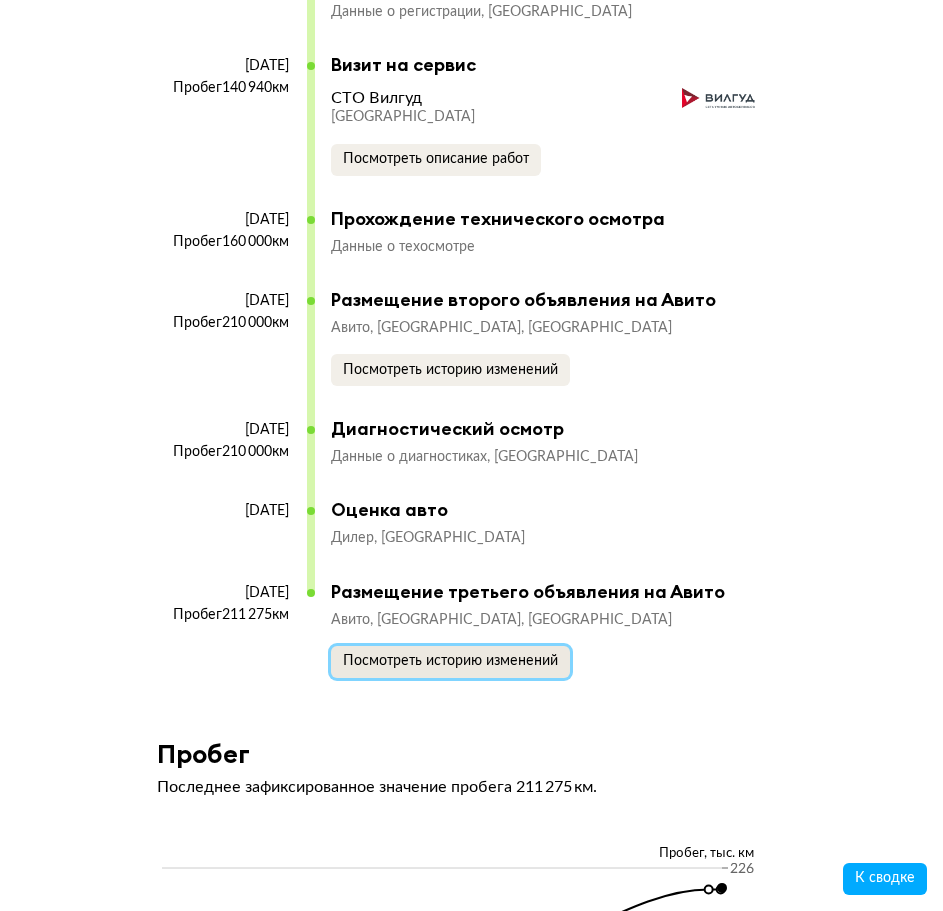 click on "Посмотреть историю изменений" at bounding box center [450, 661] 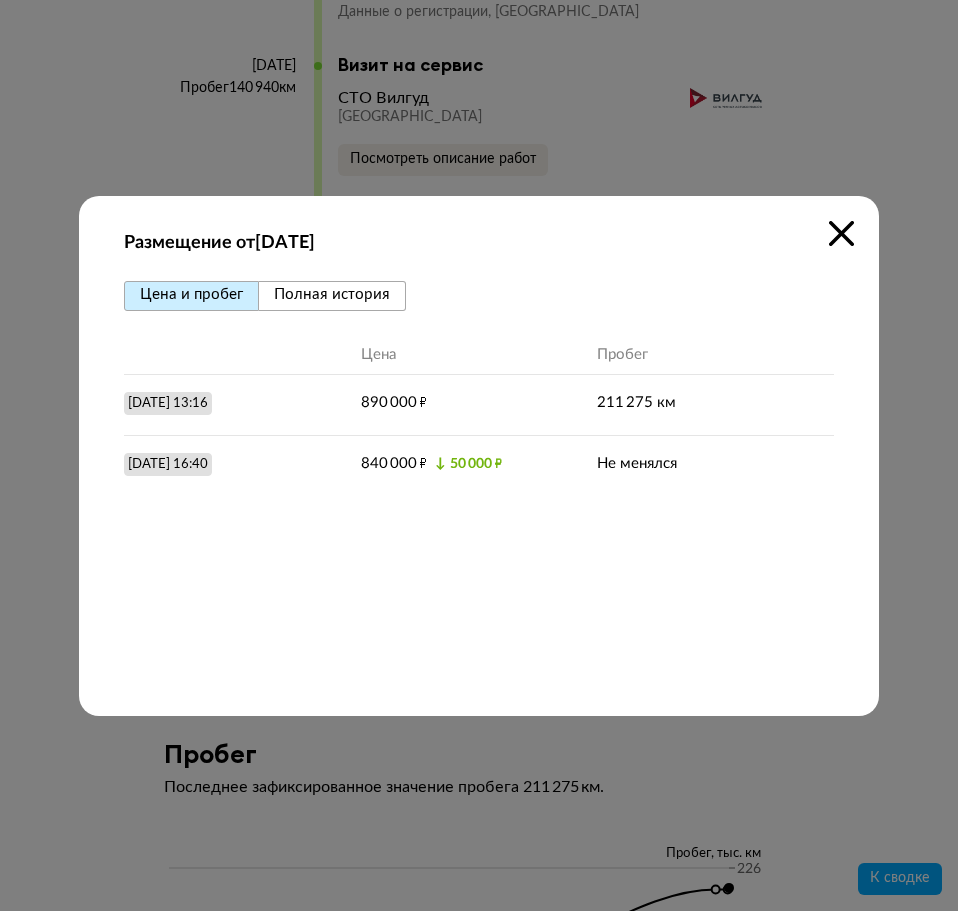 click on "Полная история" at bounding box center [332, 294] 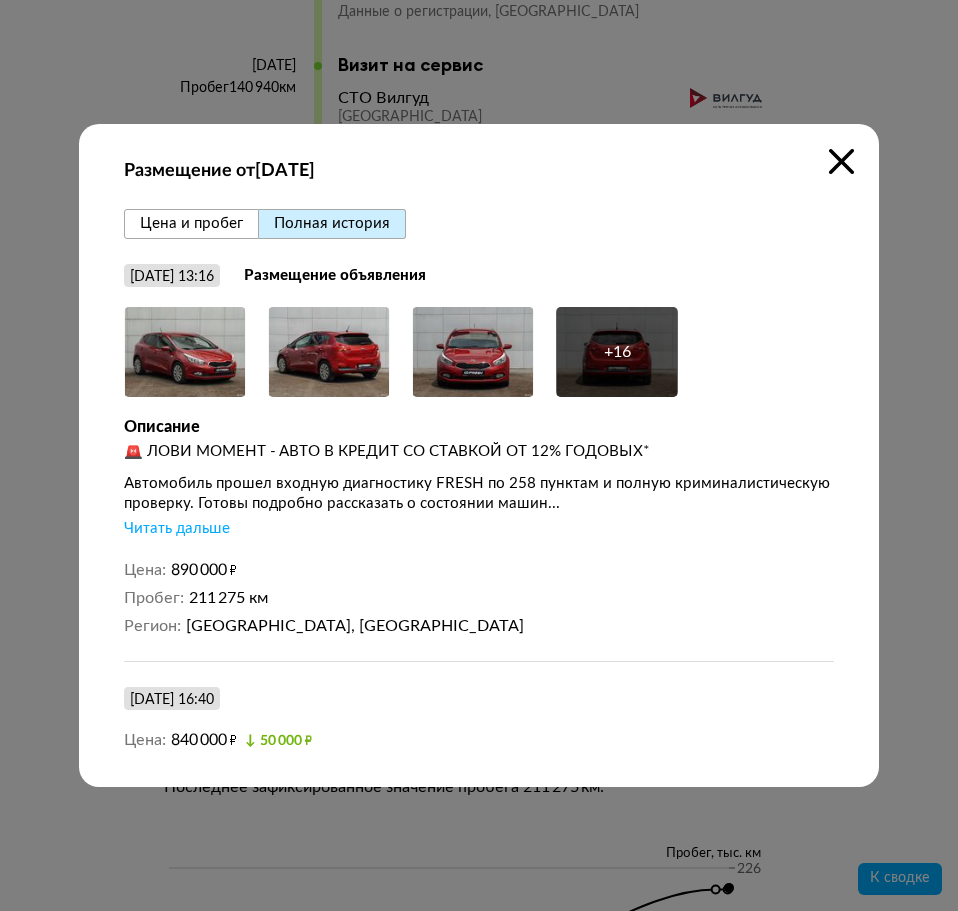 click at bounding box center (841, 161) 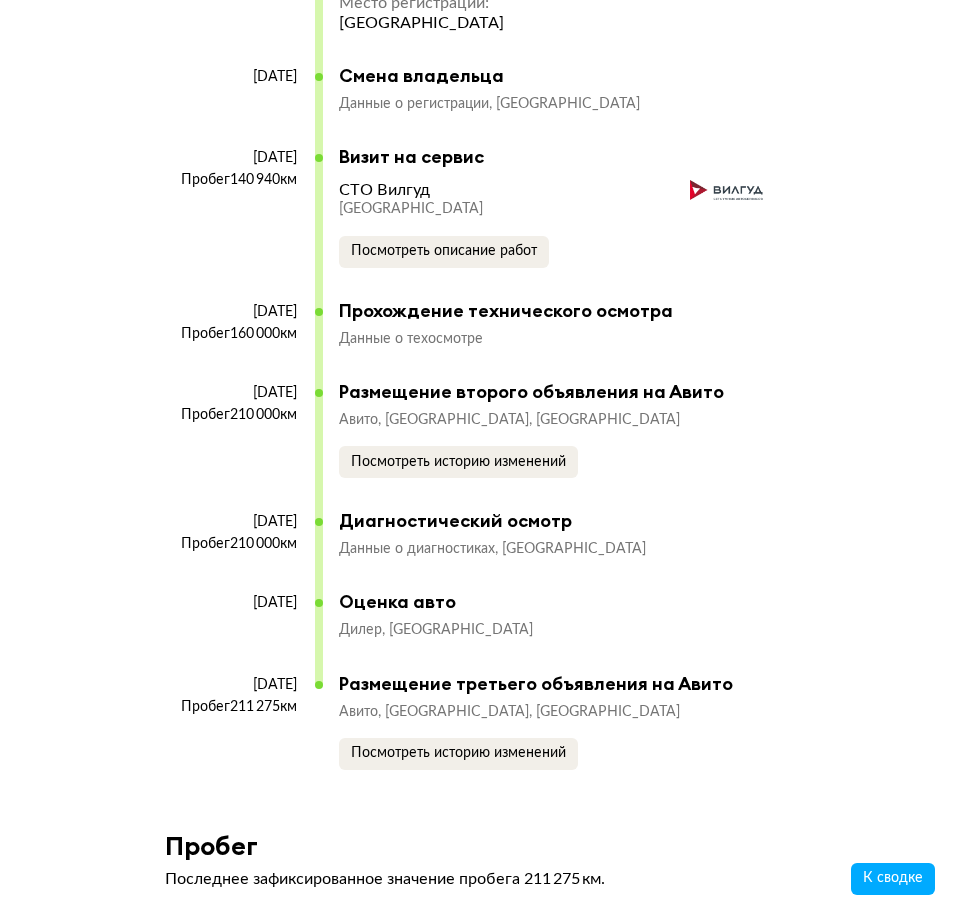 scroll, scrollTop: 9361, scrollLeft: 0, axis: vertical 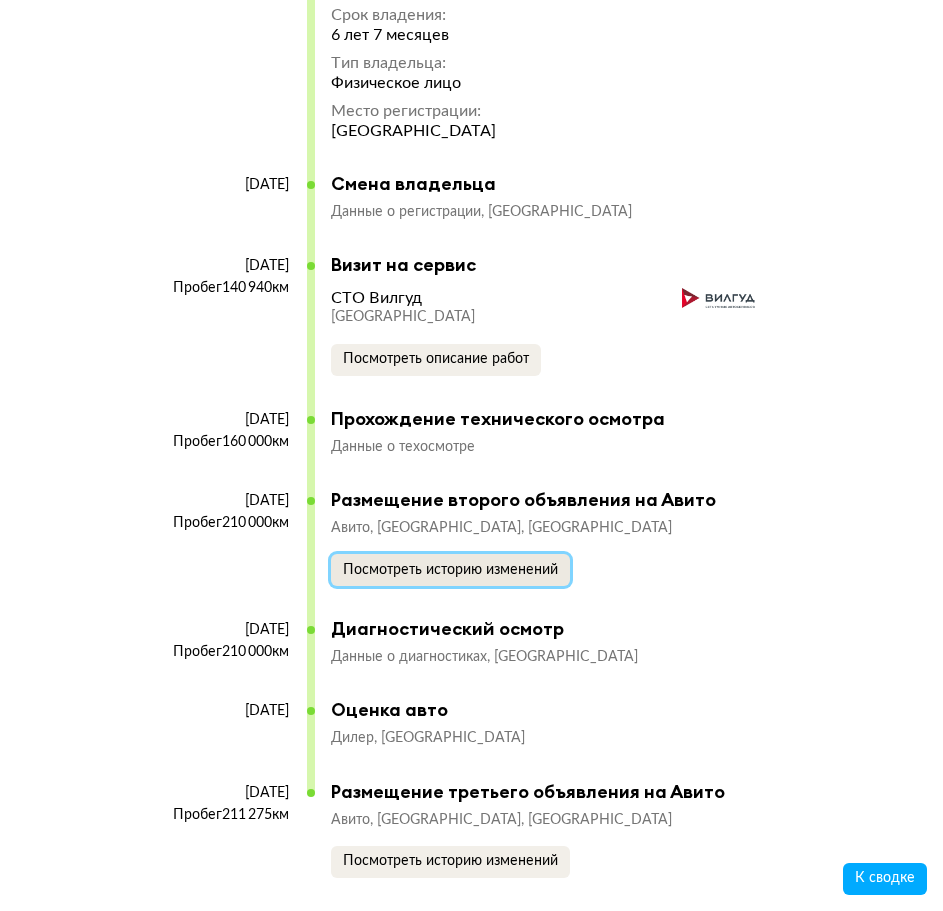 click on "Посмотреть историю изменений" at bounding box center [450, 570] 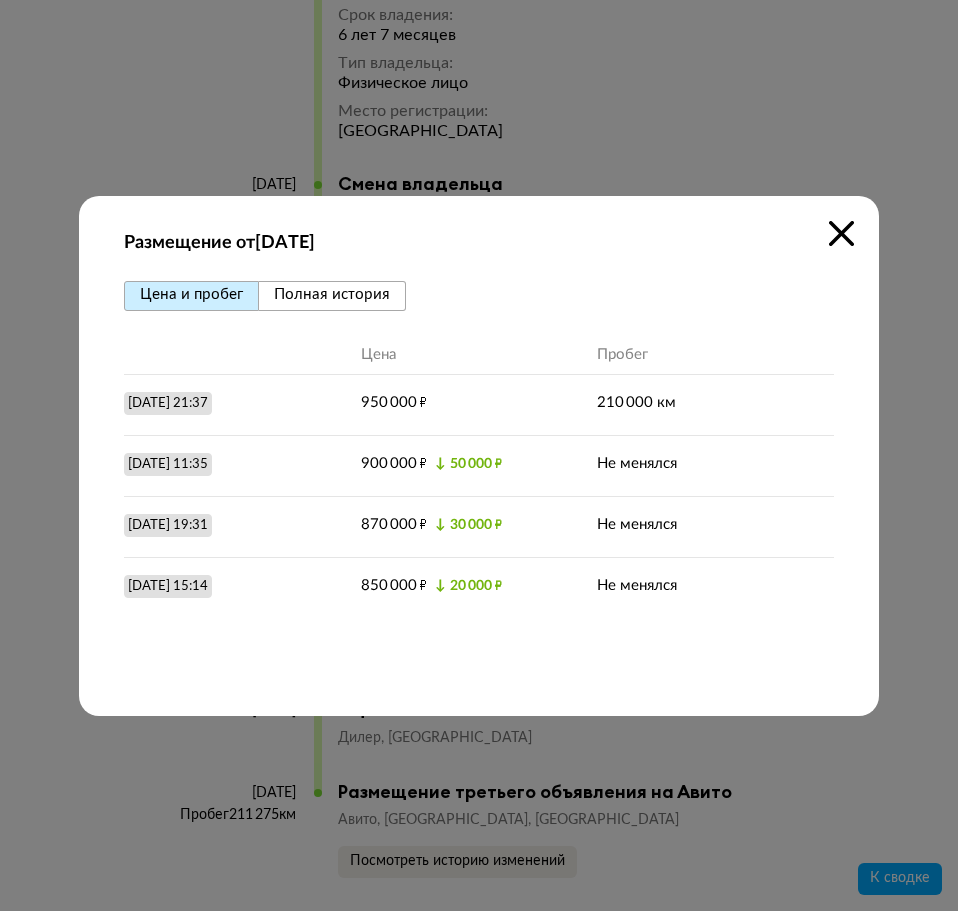 click on "Полная история" at bounding box center [332, 296] 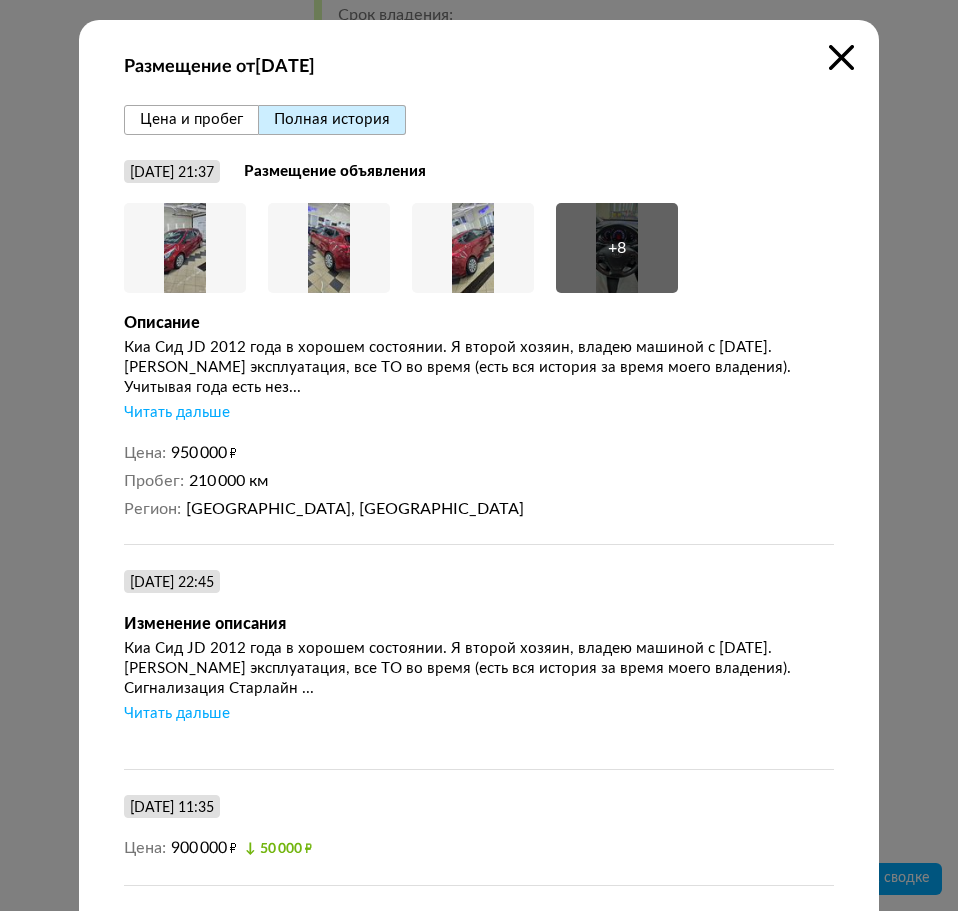 click on "Читать дальше" at bounding box center [177, 413] 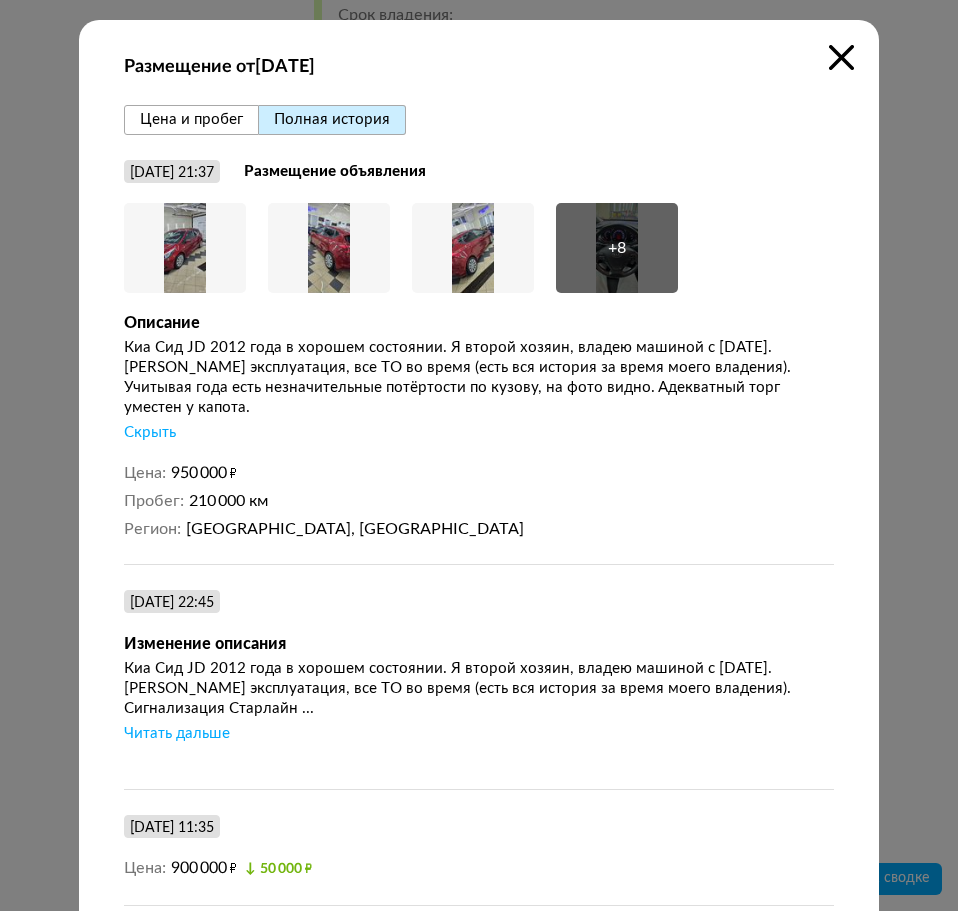 scroll, scrollTop: 100, scrollLeft: 0, axis: vertical 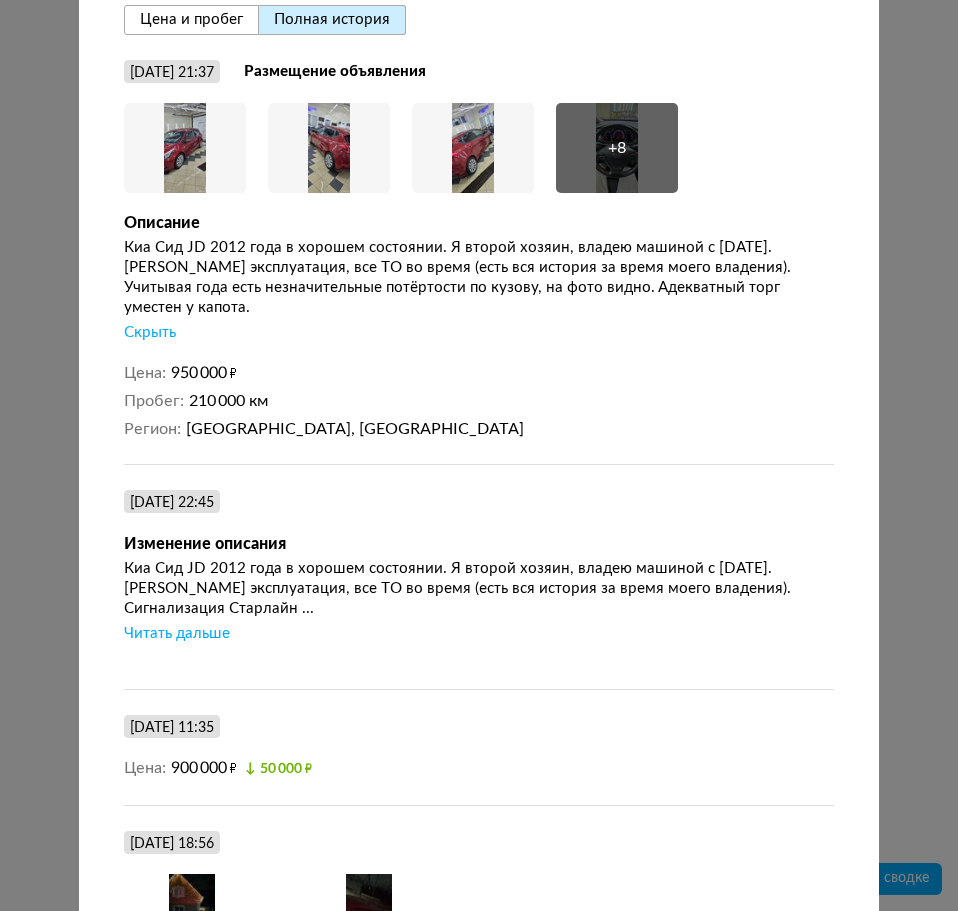 click on "Читать дальше" at bounding box center (177, 634) 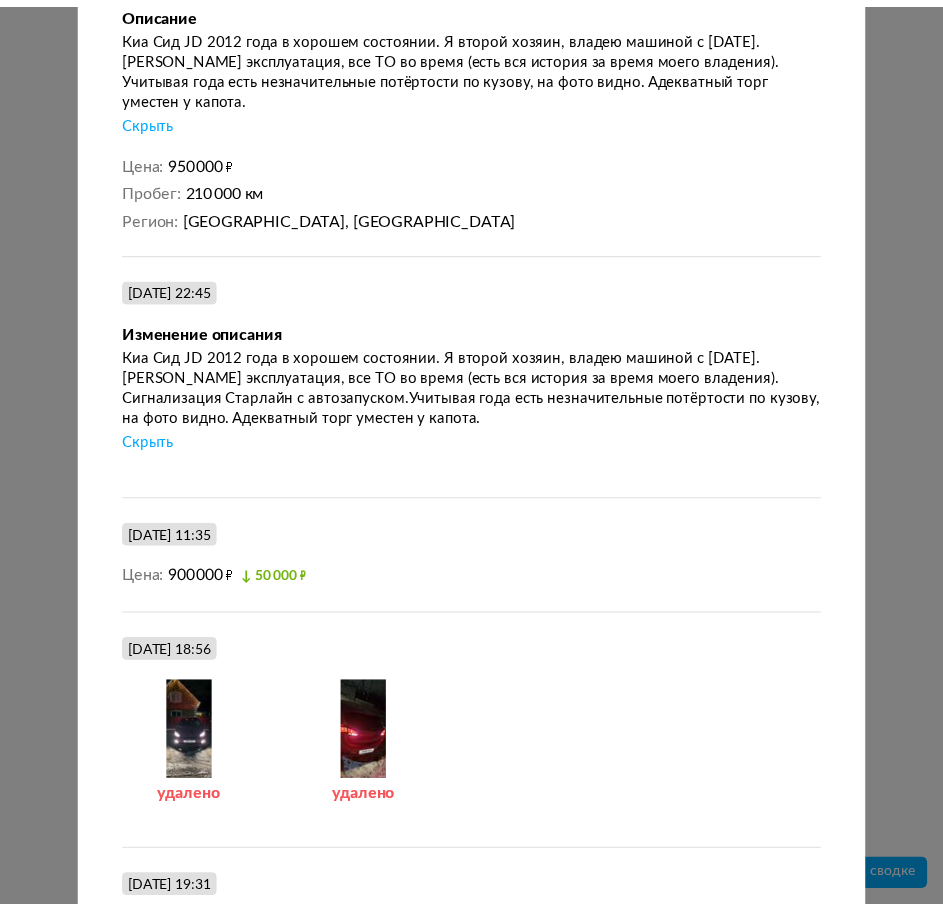 scroll, scrollTop: 400, scrollLeft: 0, axis: vertical 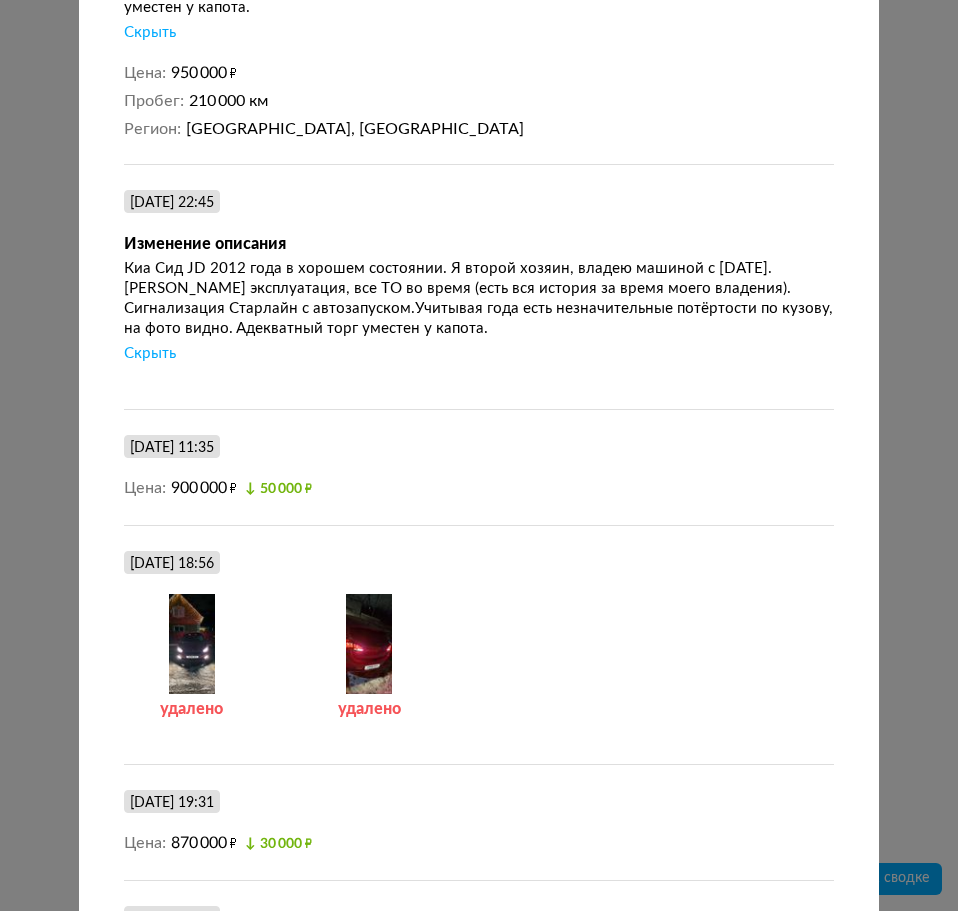 click at bounding box center (191, 644) 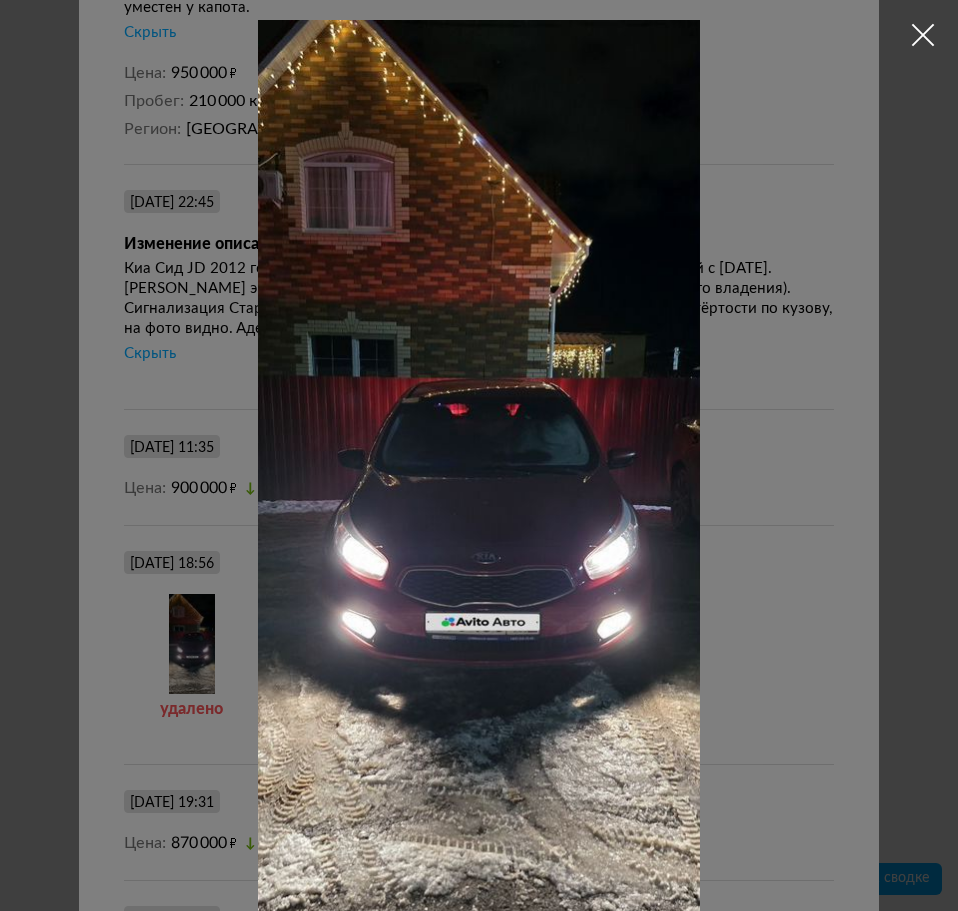 click at bounding box center (923, 35) 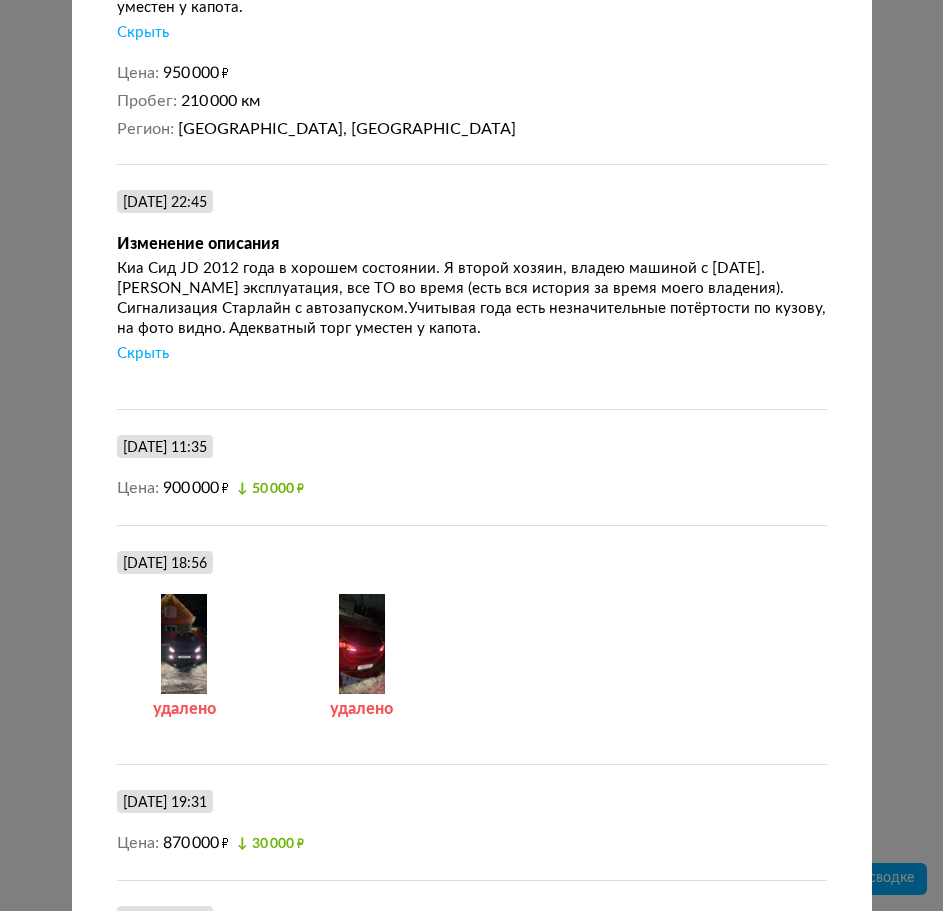 click at bounding box center (361, 644) 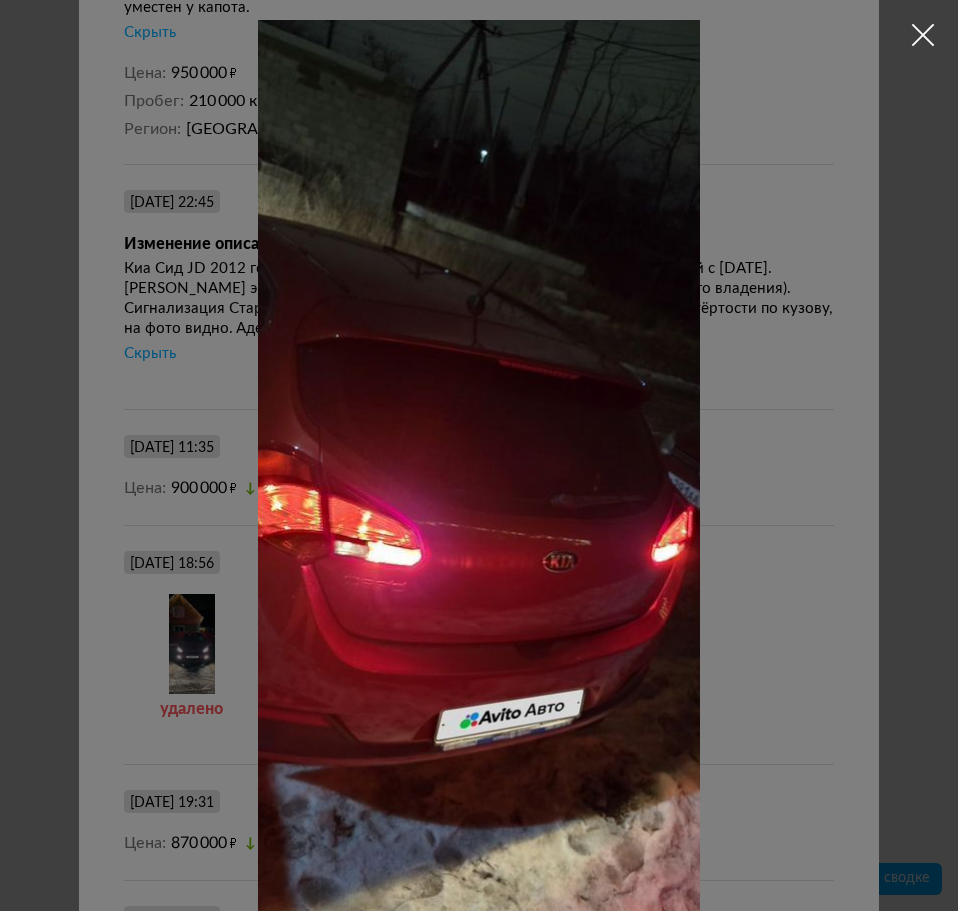 click at bounding box center [923, 35] 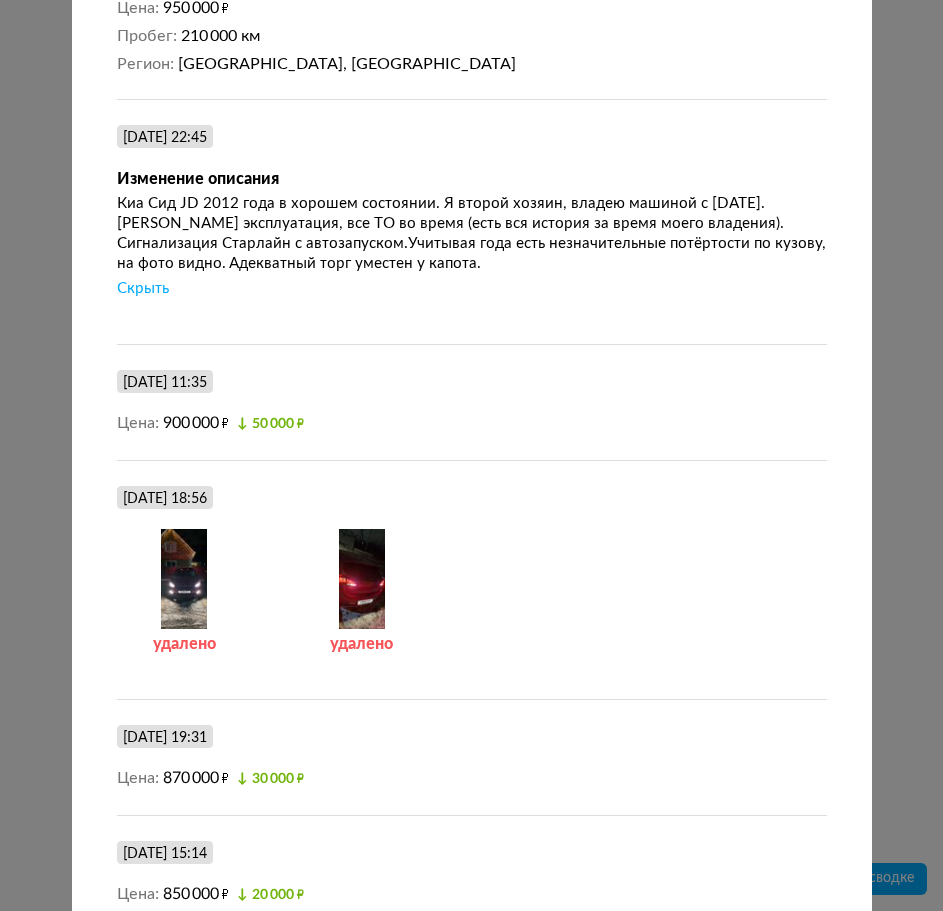 scroll, scrollTop: 528, scrollLeft: 0, axis: vertical 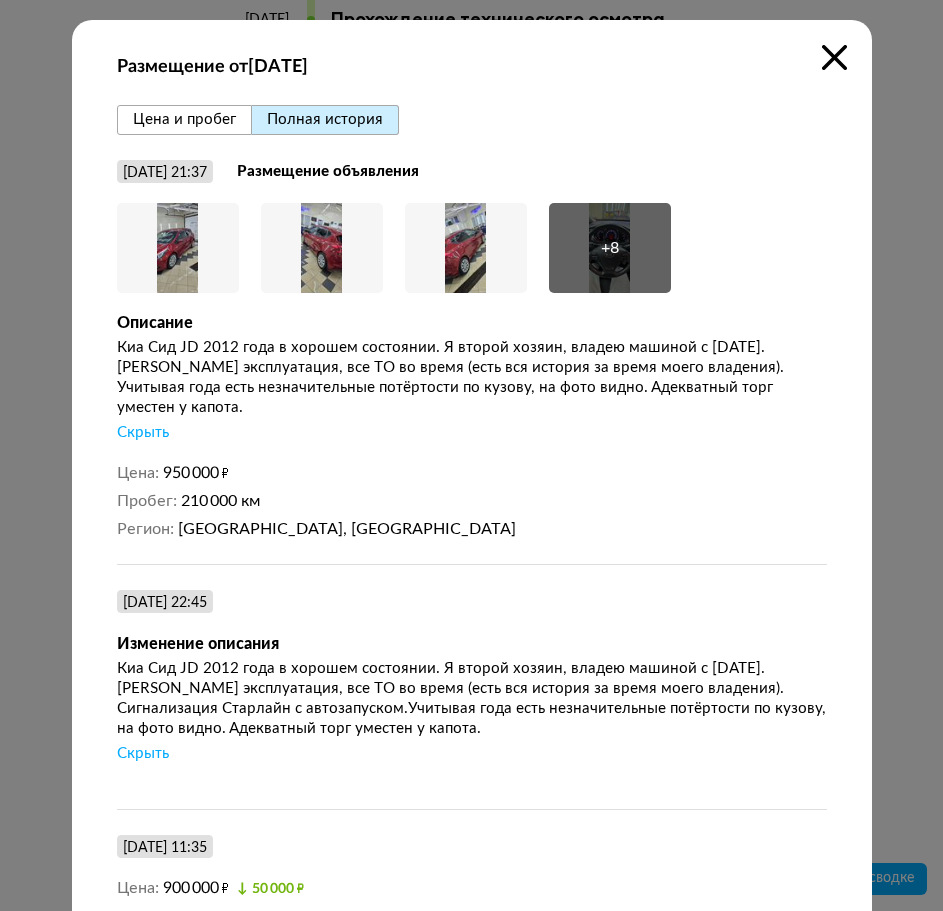 click at bounding box center [178, 248] 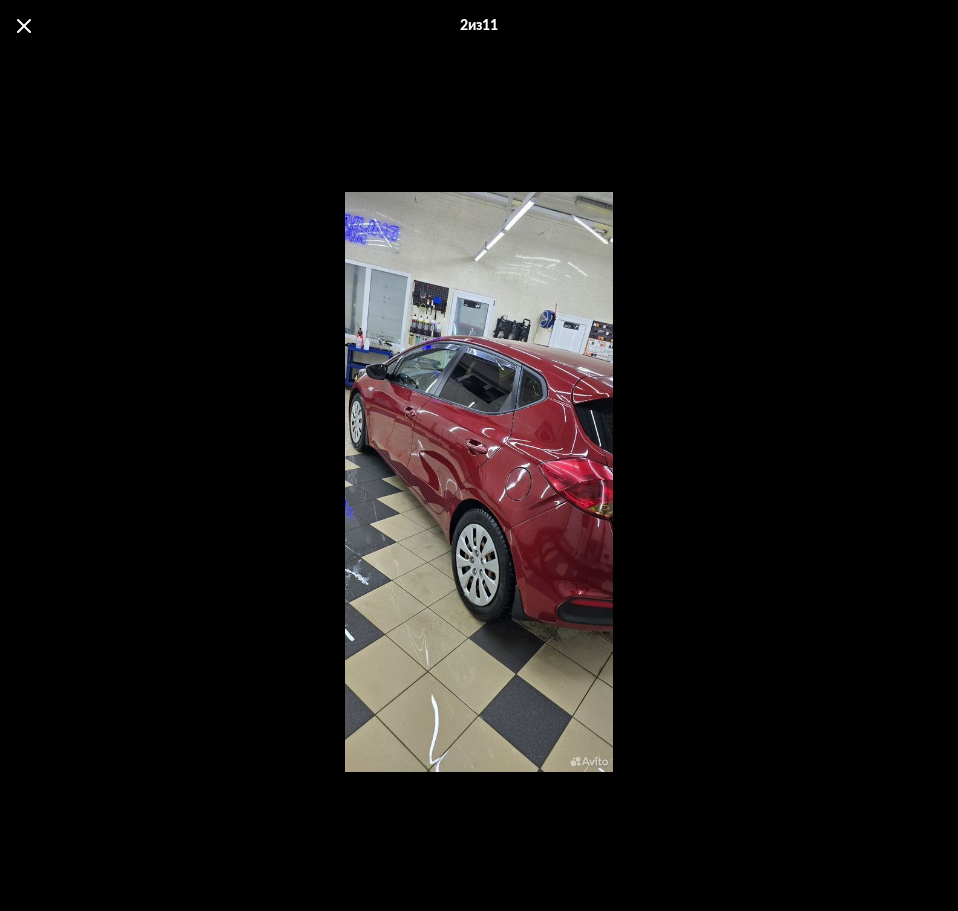 click at bounding box center (479, 482) 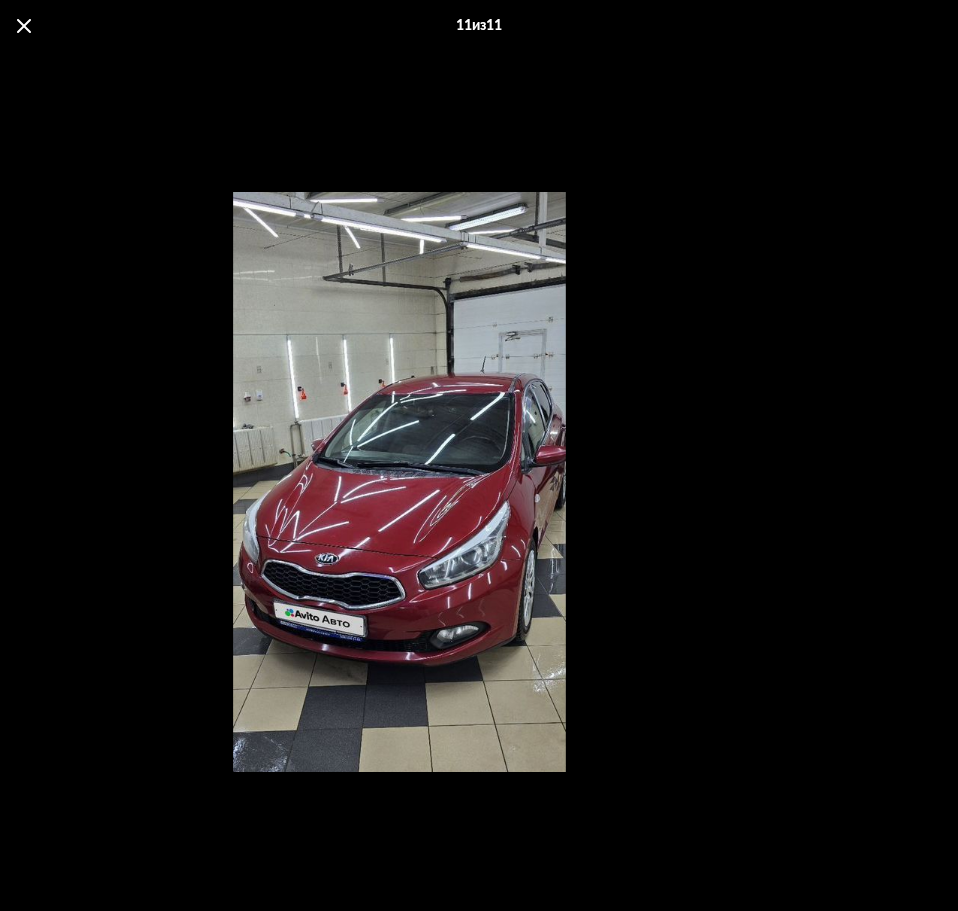 click at bounding box center [24, 26] 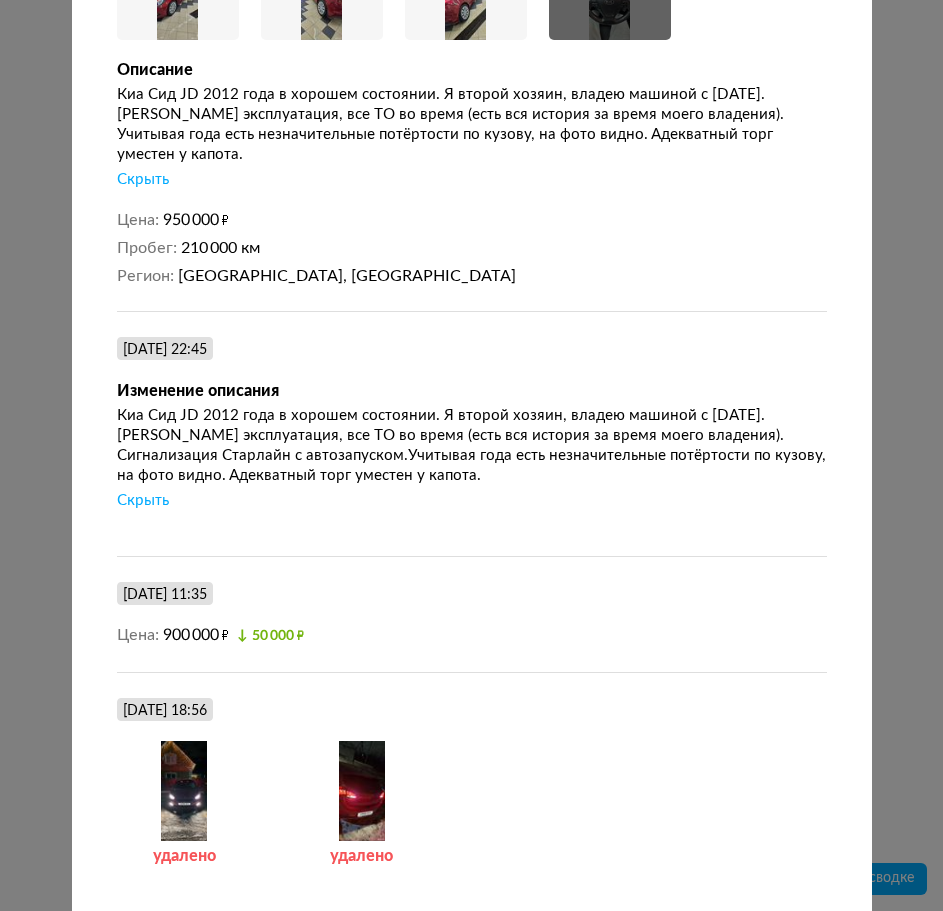 scroll, scrollTop: 0, scrollLeft: 0, axis: both 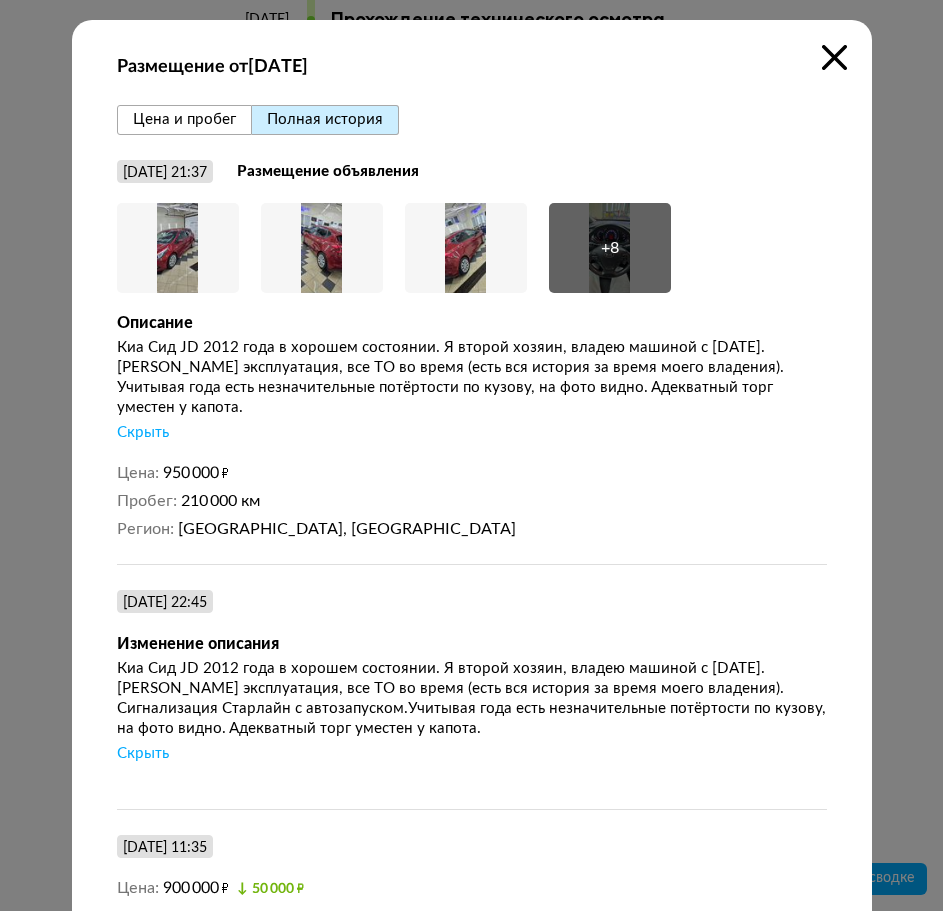 click at bounding box center [834, 57] 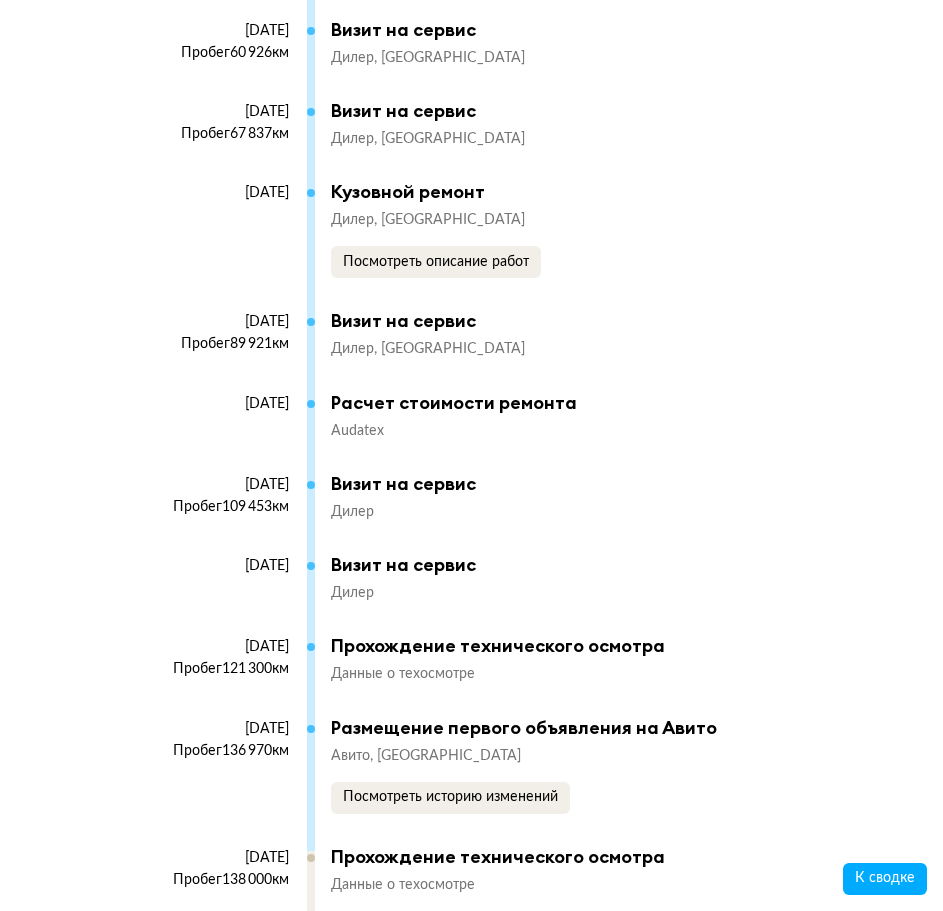 scroll, scrollTop: 8161, scrollLeft: 0, axis: vertical 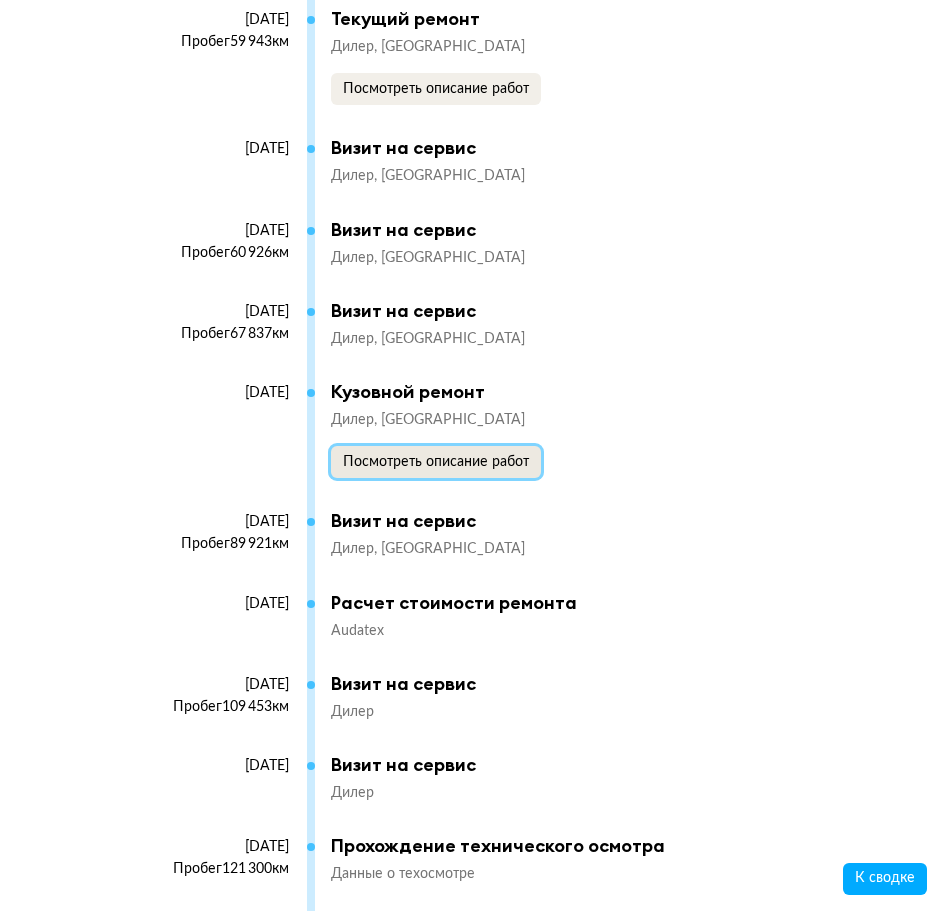 click on "Посмотреть описание работ" at bounding box center [436, 462] 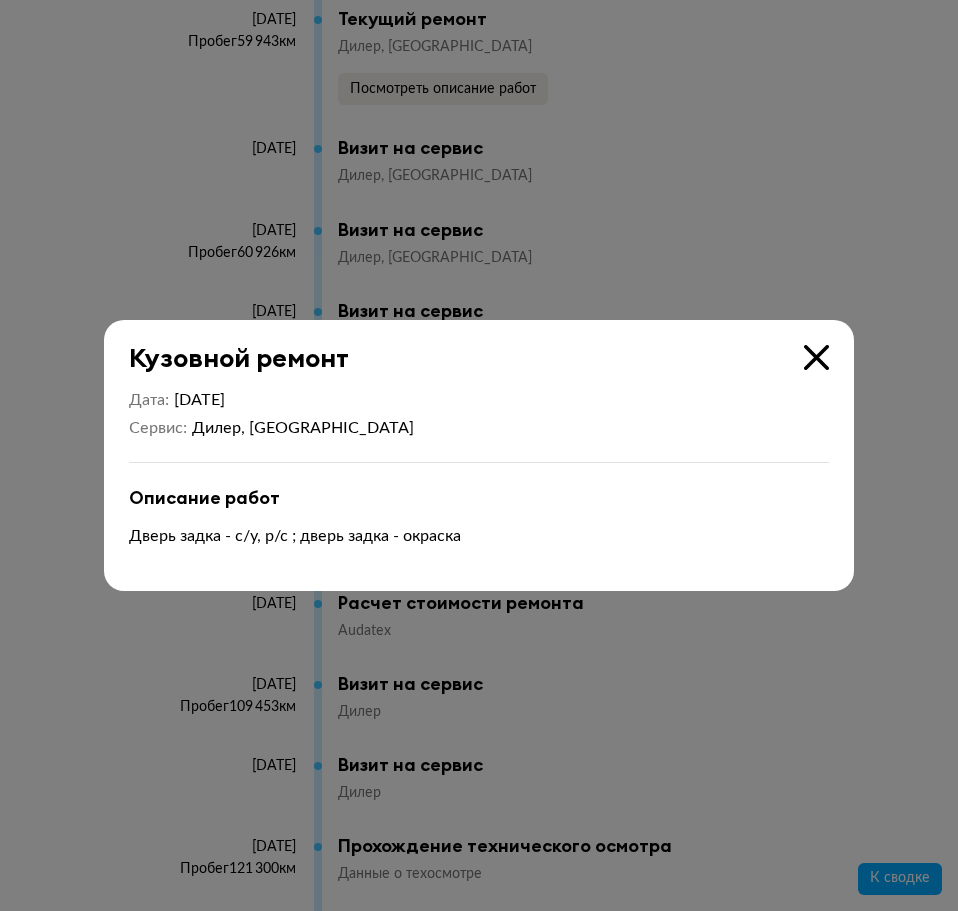 click at bounding box center [816, 357] 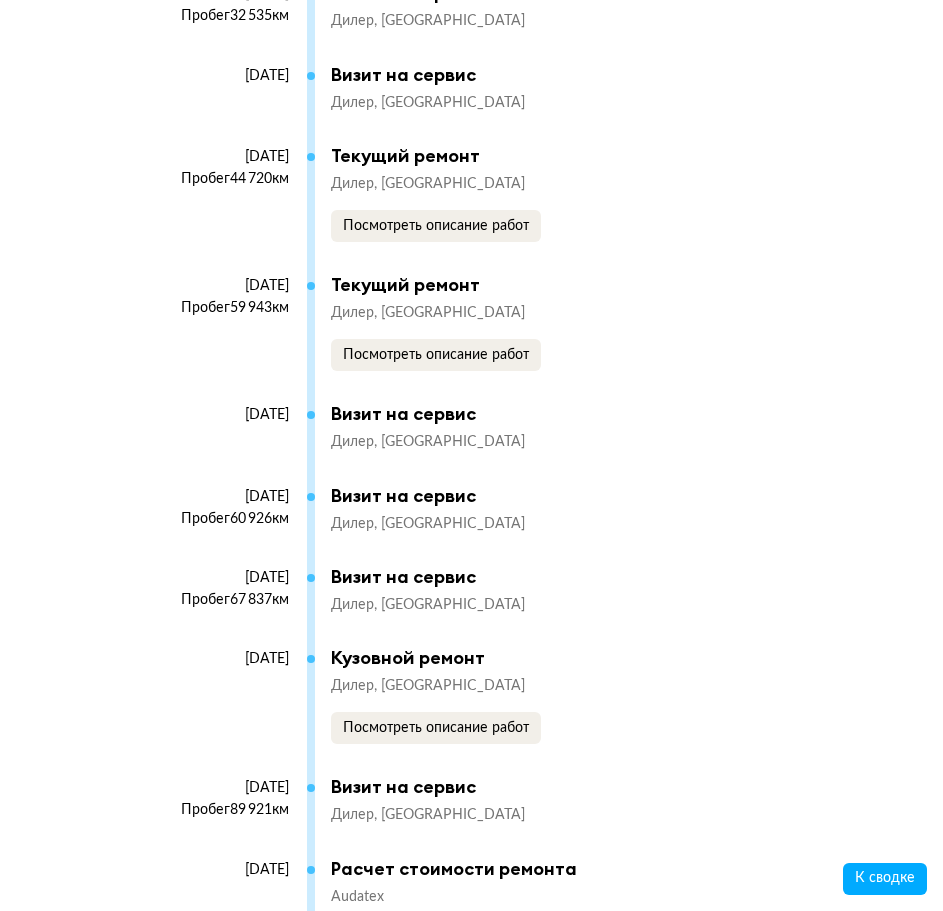 scroll, scrollTop: 7861, scrollLeft: 0, axis: vertical 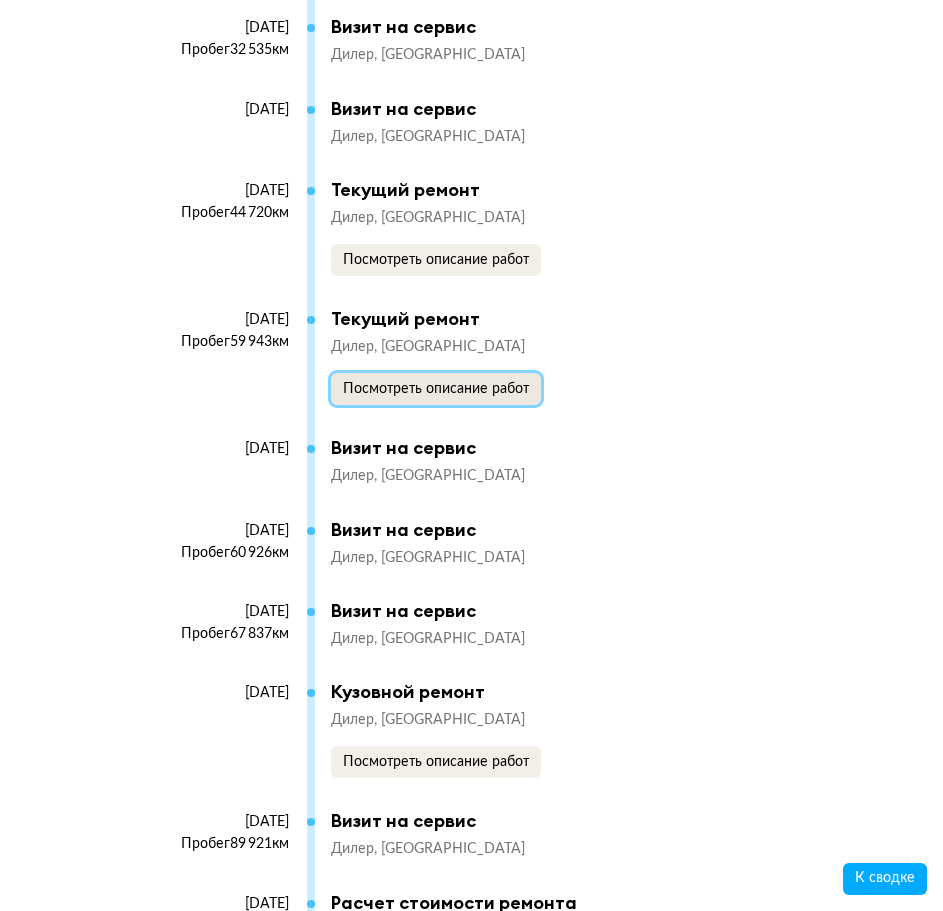 click on "Посмотреть описание работ" at bounding box center (436, 389) 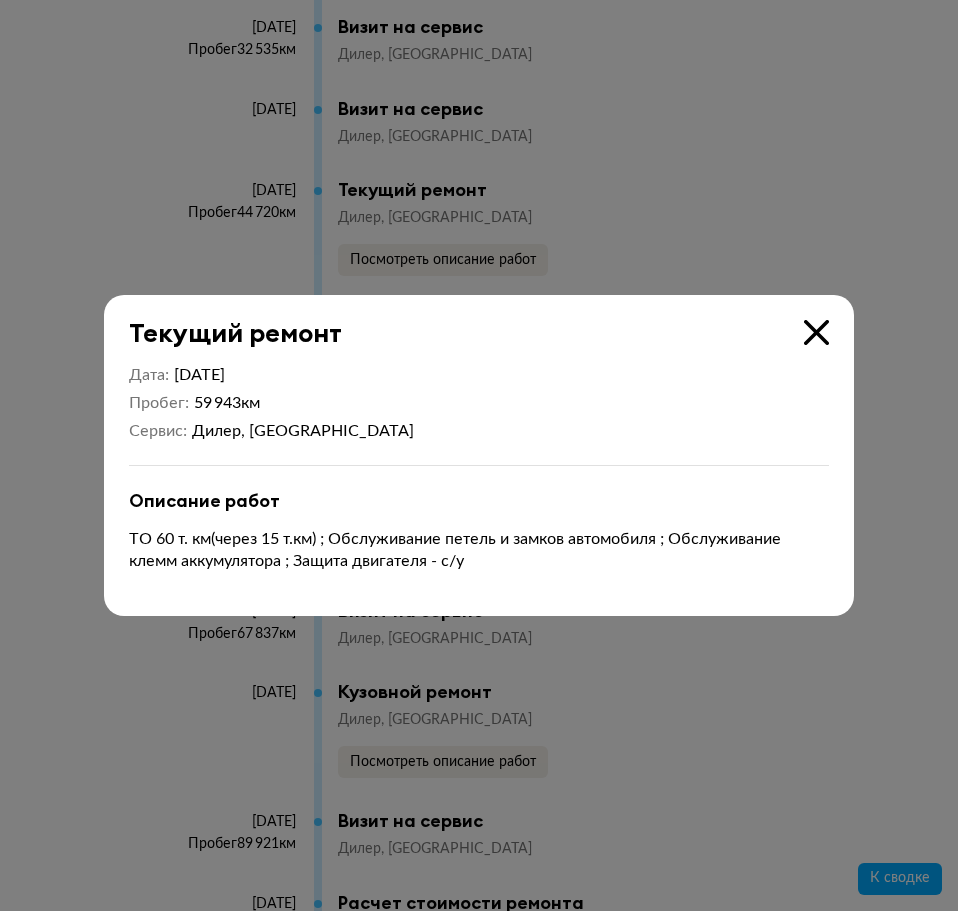 click at bounding box center (816, 332) 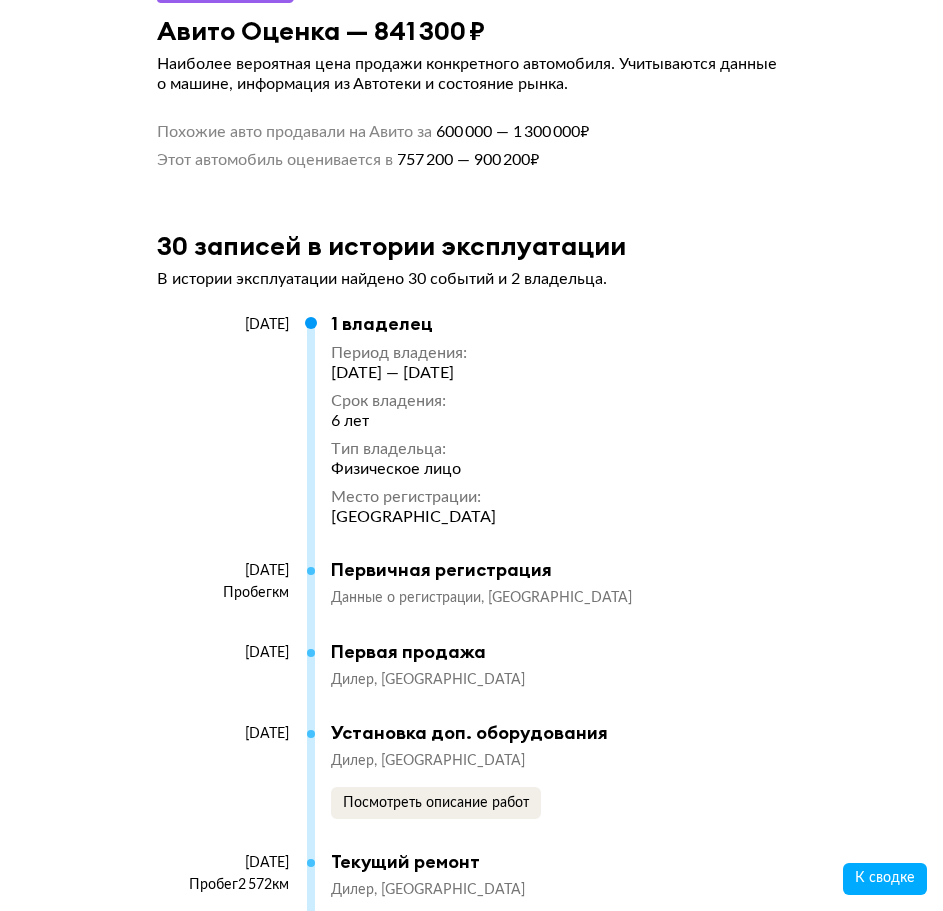 scroll, scrollTop: 6561, scrollLeft: 0, axis: vertical 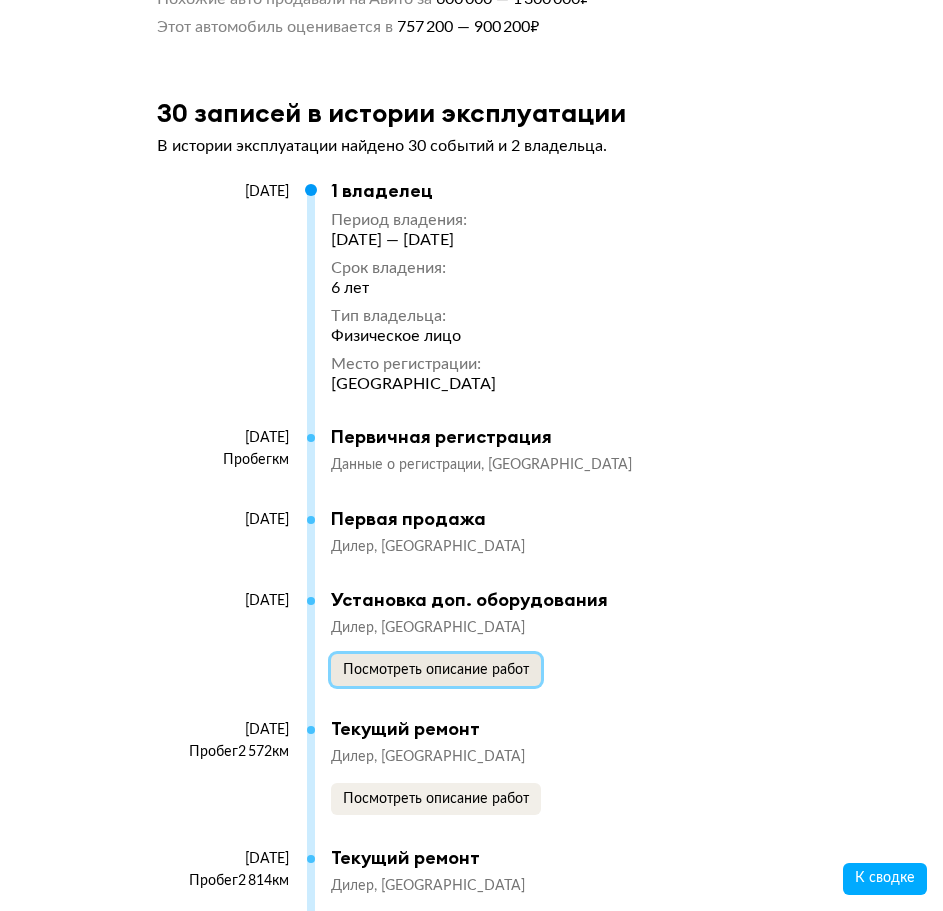 click on "Посмотреть описание работ" at bounding box center (436, 670) 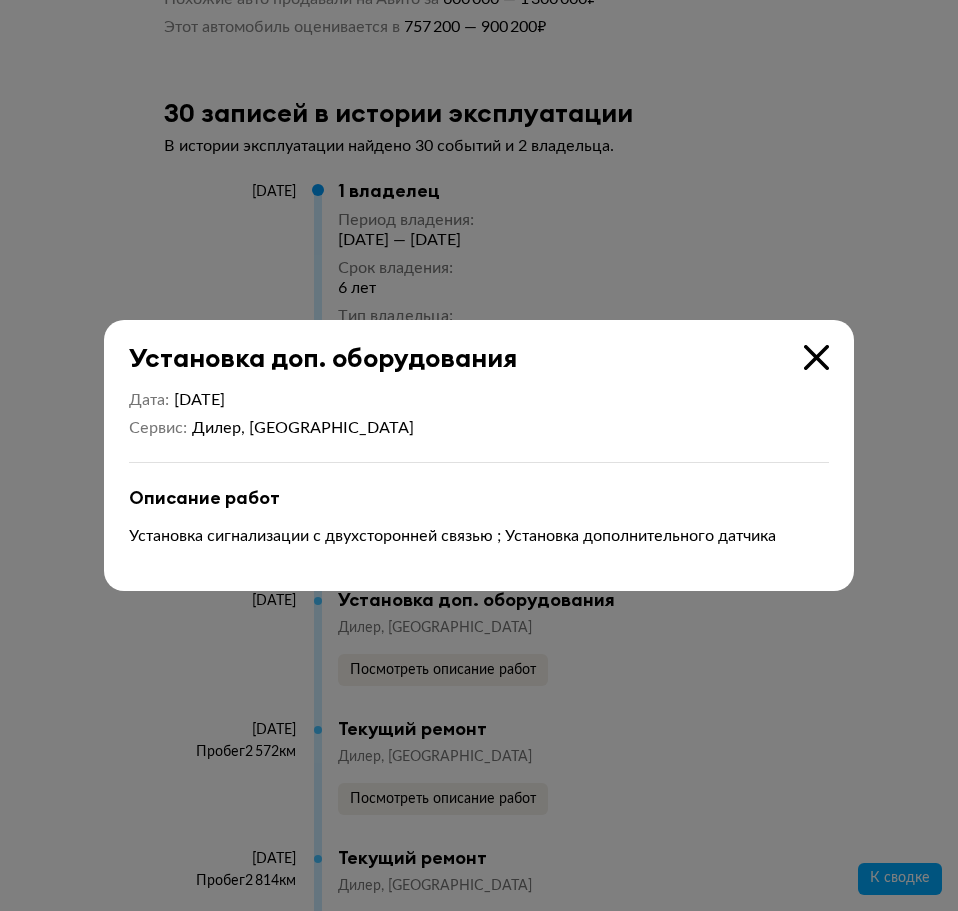 click on "Установка доп. оборудования" at bounding box center [466, 346] 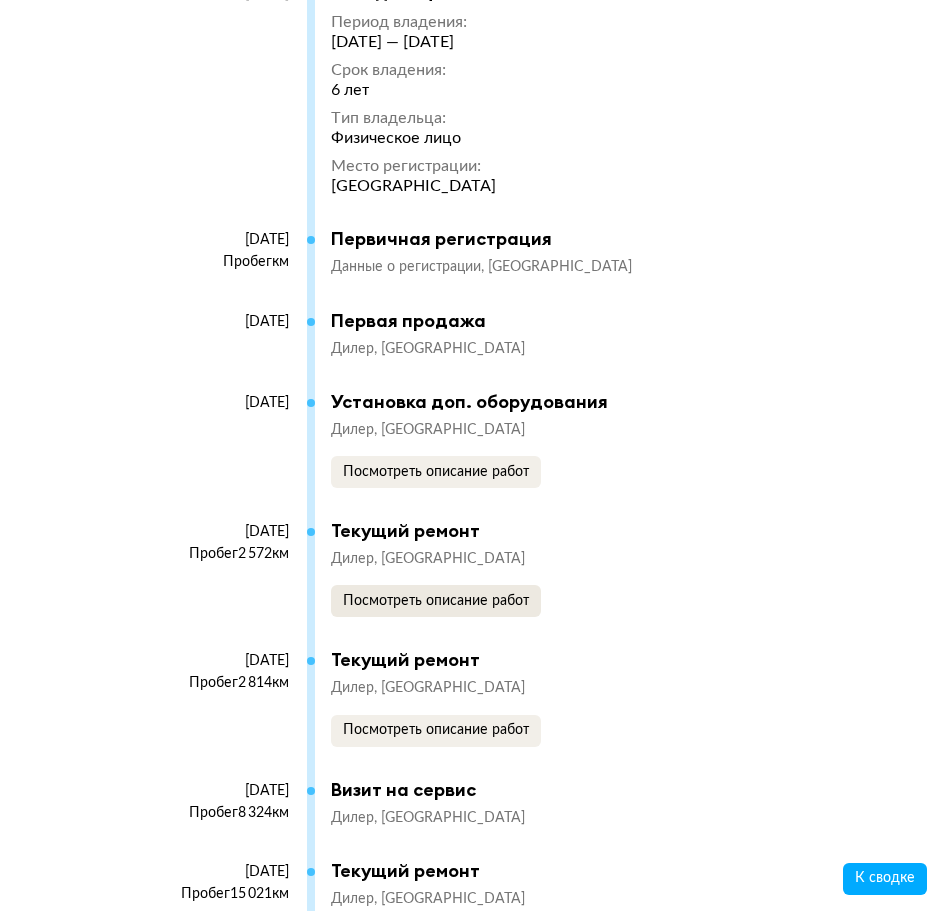 scroll, scrollTop: 6761, scrollLeft: 0, axis: vertical 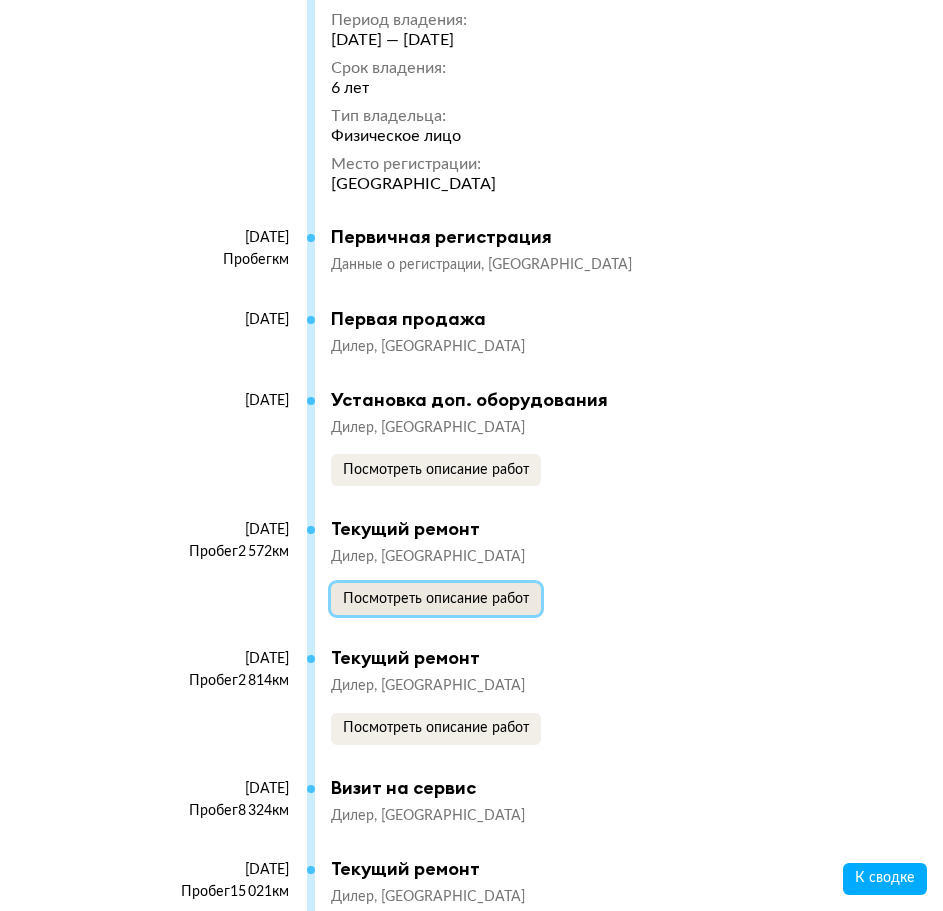 click on "Посмотреть описание работ" at bounding box center [436, 599] 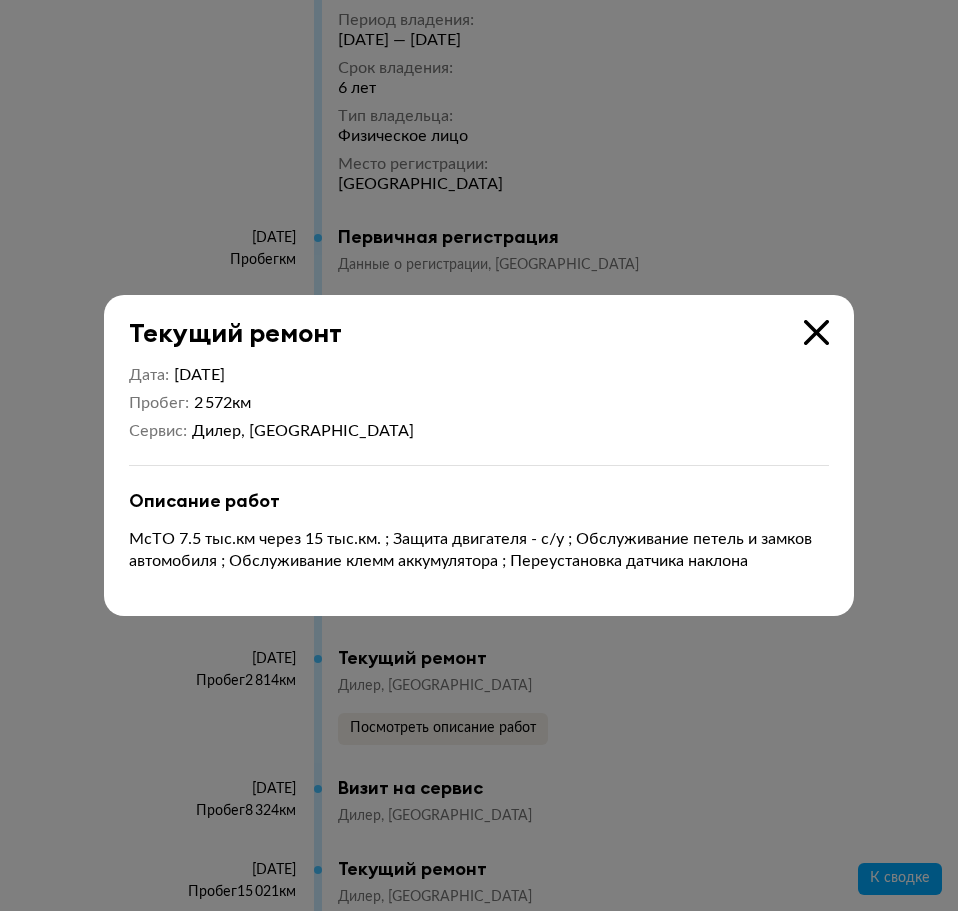 click at bounding box center (816, 332) 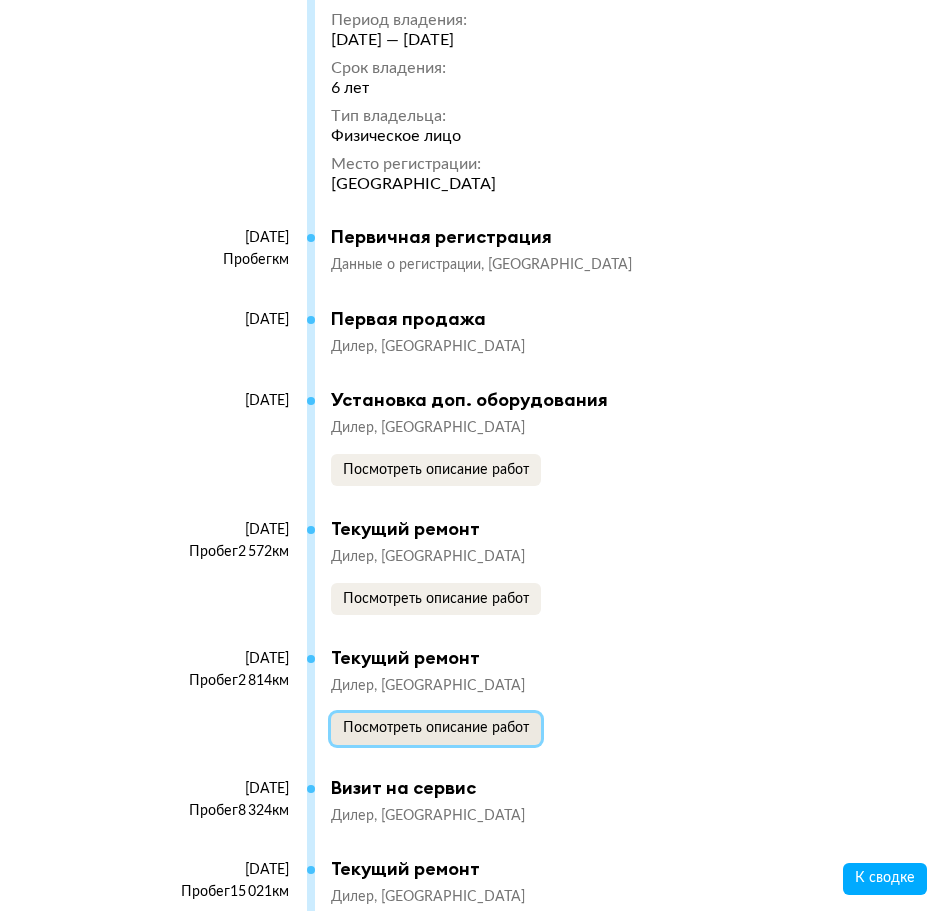 click on "Посмотреть описание работ" at bounding box center (436, 728) 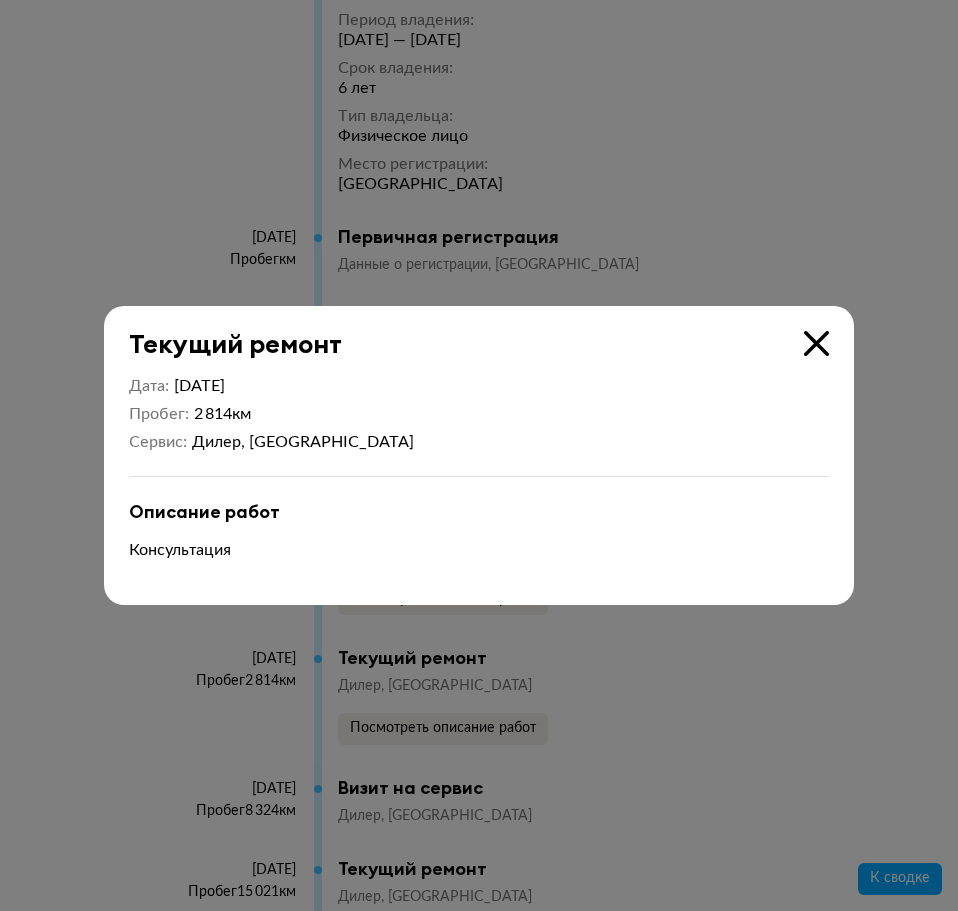 click at bounding box center (816, 343) 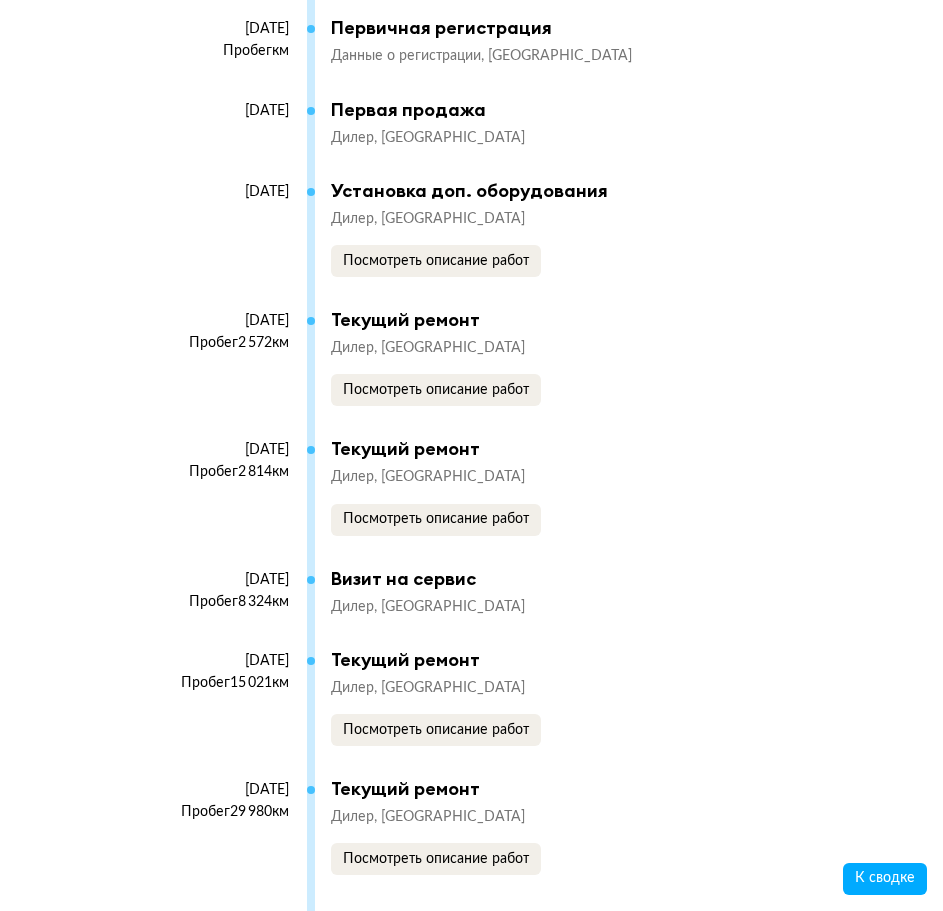 scroll, scrollTop: 7161, scrollLeft: 0, axis: vertical 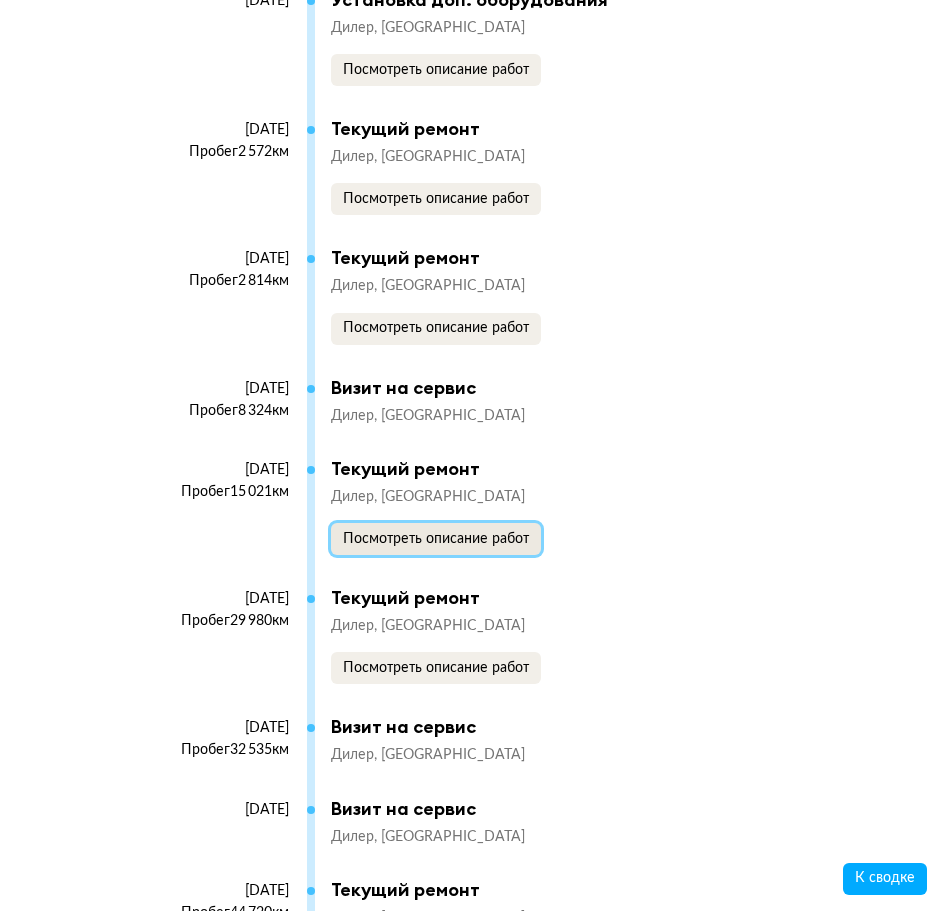 click on "Посмотреть описание работ" at bounding box center (436, 539) 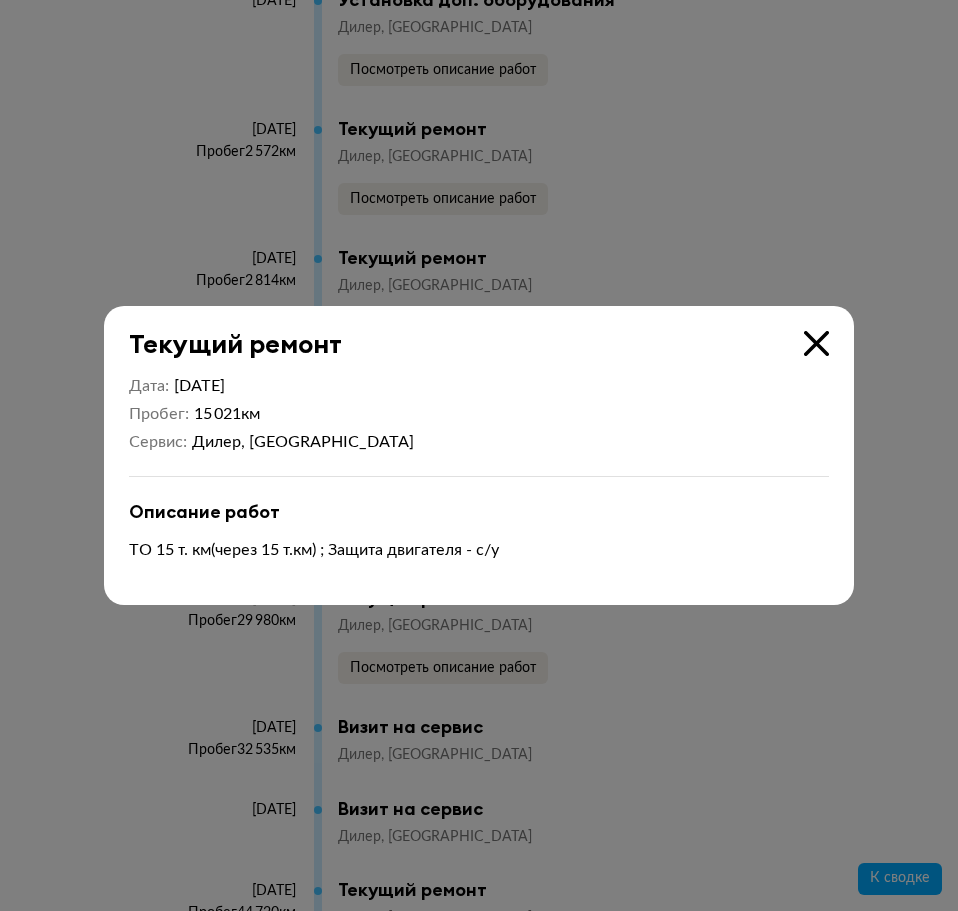 click at bounding box center [816, 343] 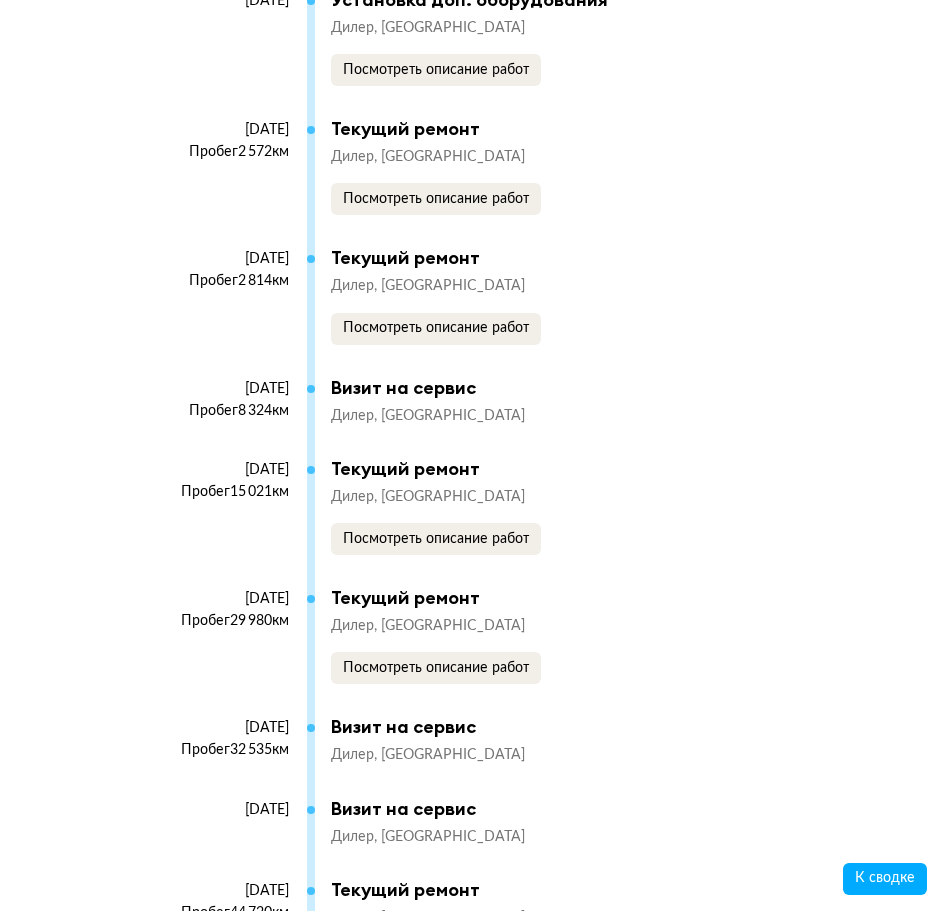 click on "Дилер Москва Посмотреть описание работ" at bounding box center [549, 650] 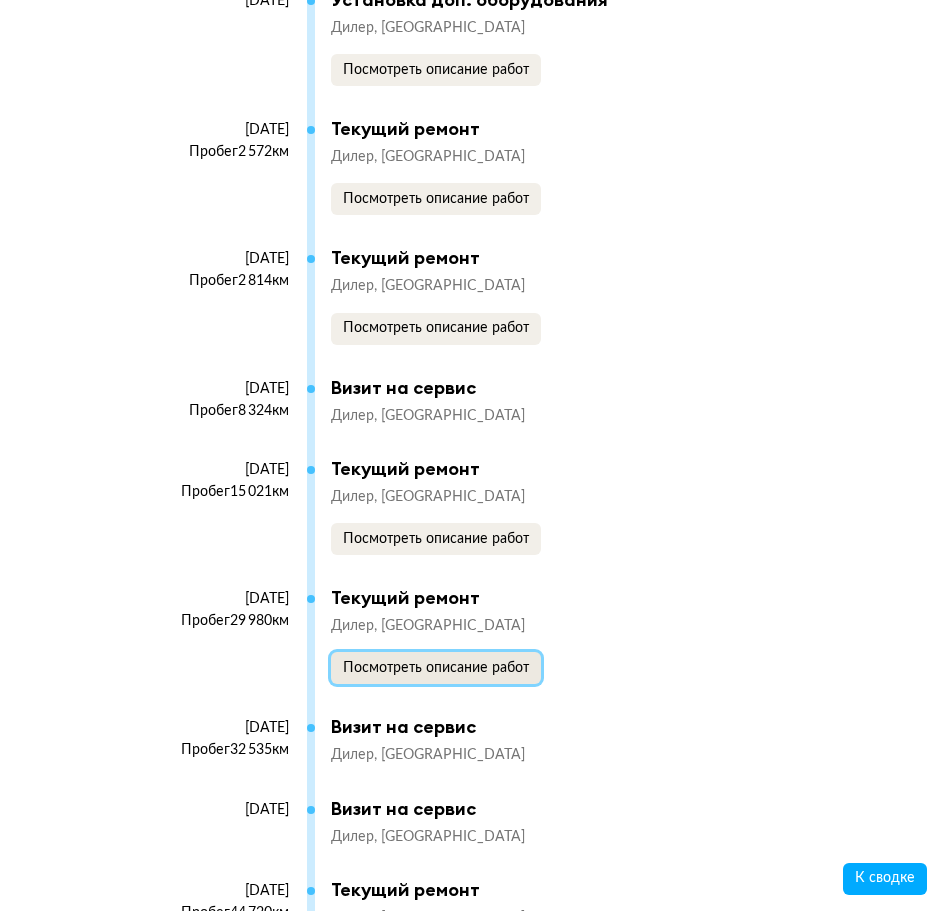 click on "Посмотреть описание работ" at bounding box center (436, 668) 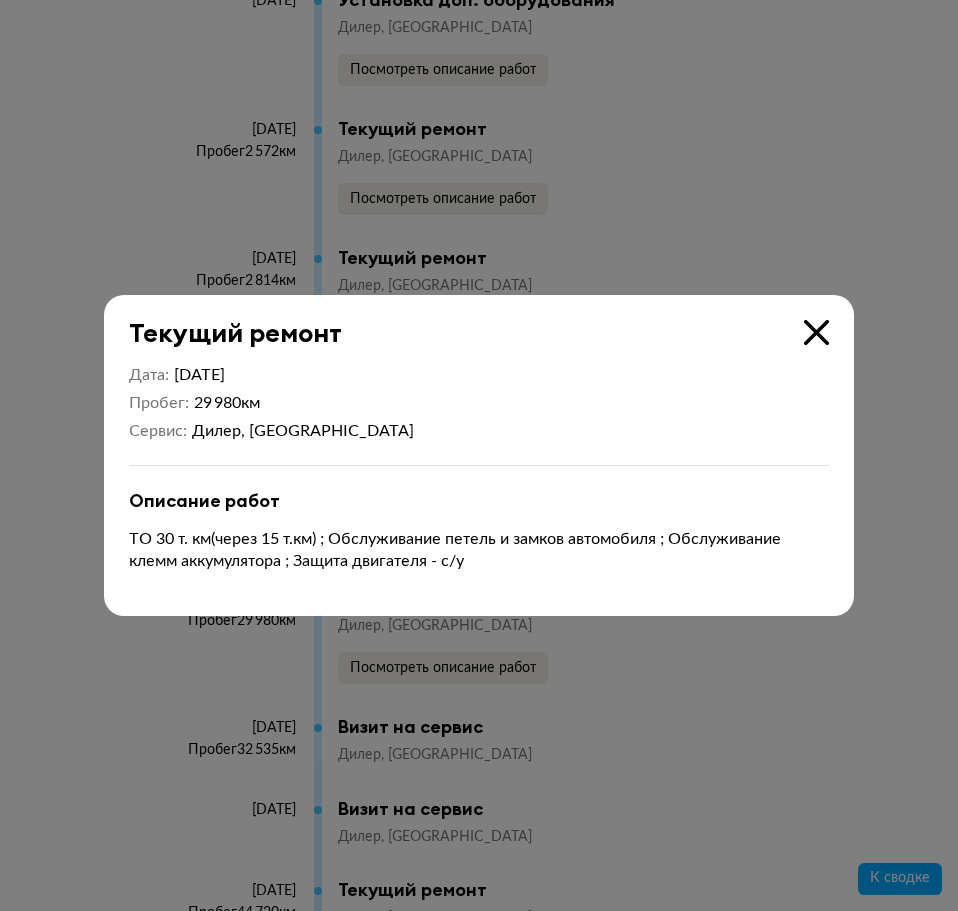 click at bounding box center [816, 332] 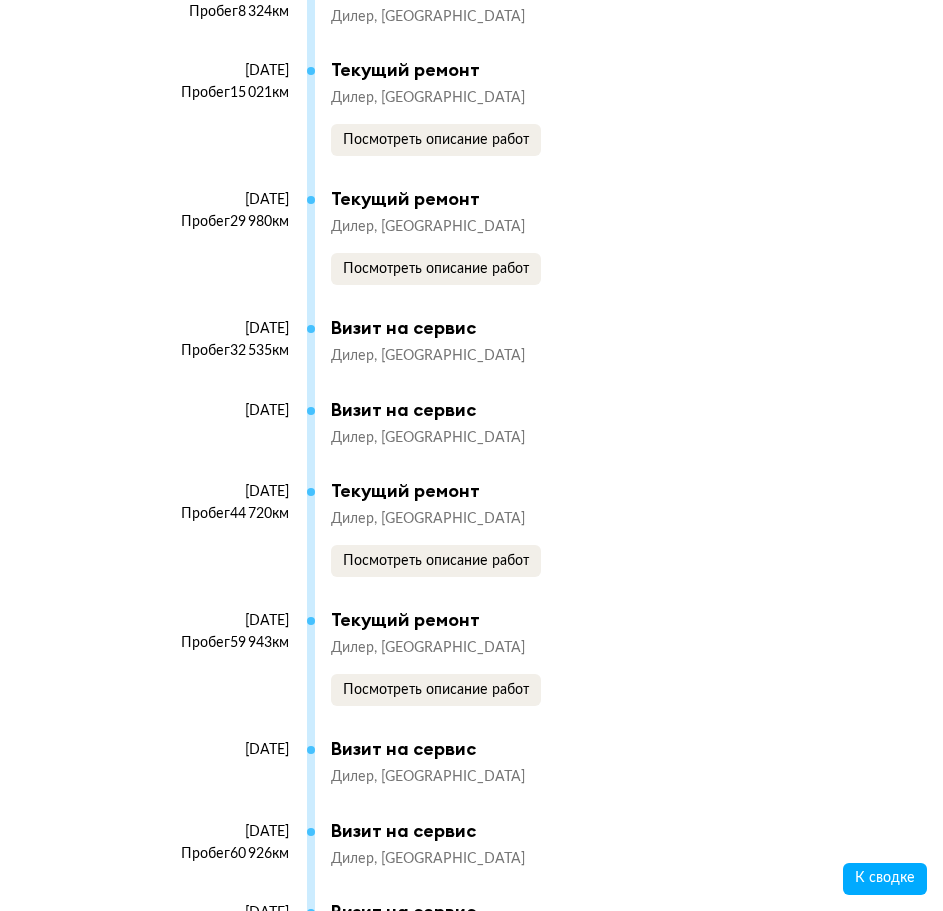 scroll, scrollTop: 7561, scrollLeft: 0, axis: vertical 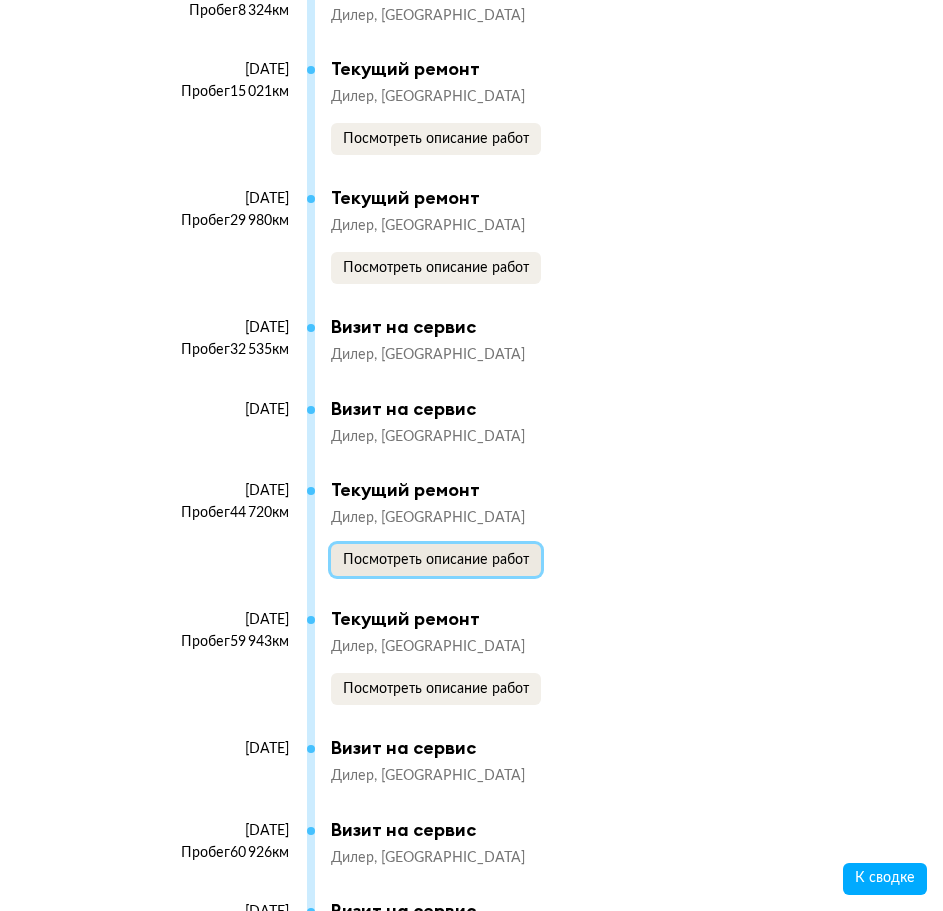 click on "Посмотреть описание работ" at bounding box center [436, 560] 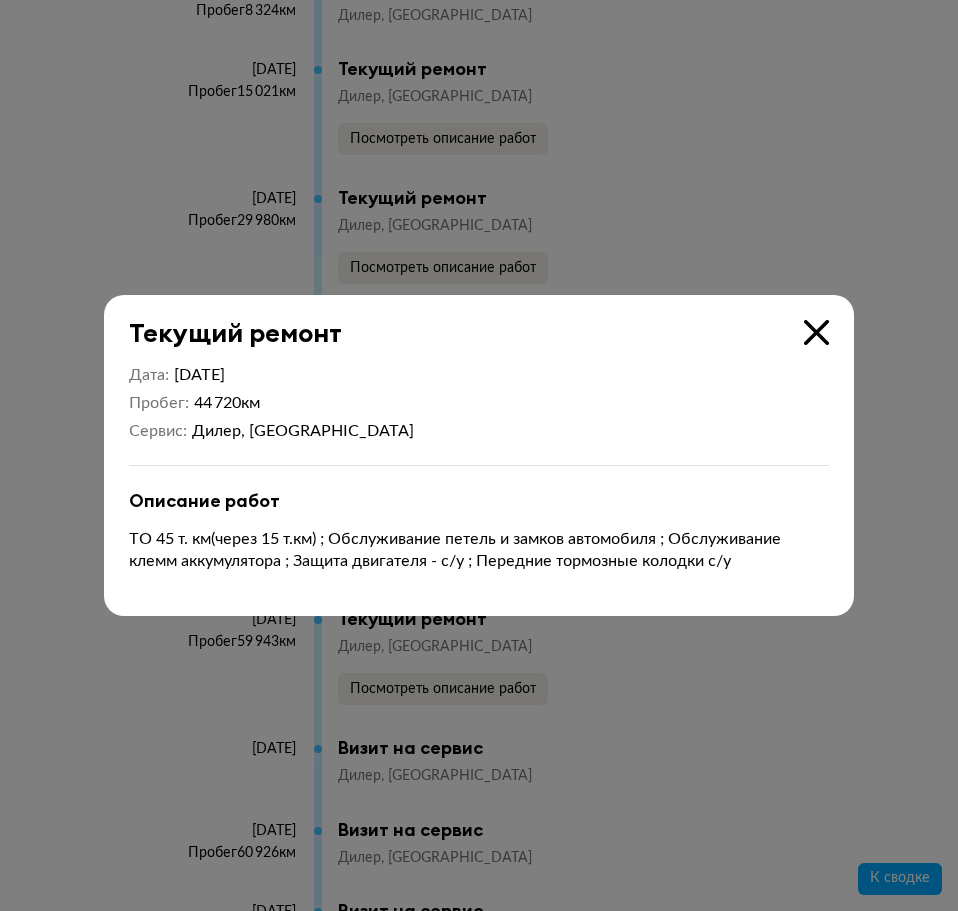 click on "Текущий ремонт" at bounding box center (466, 321) 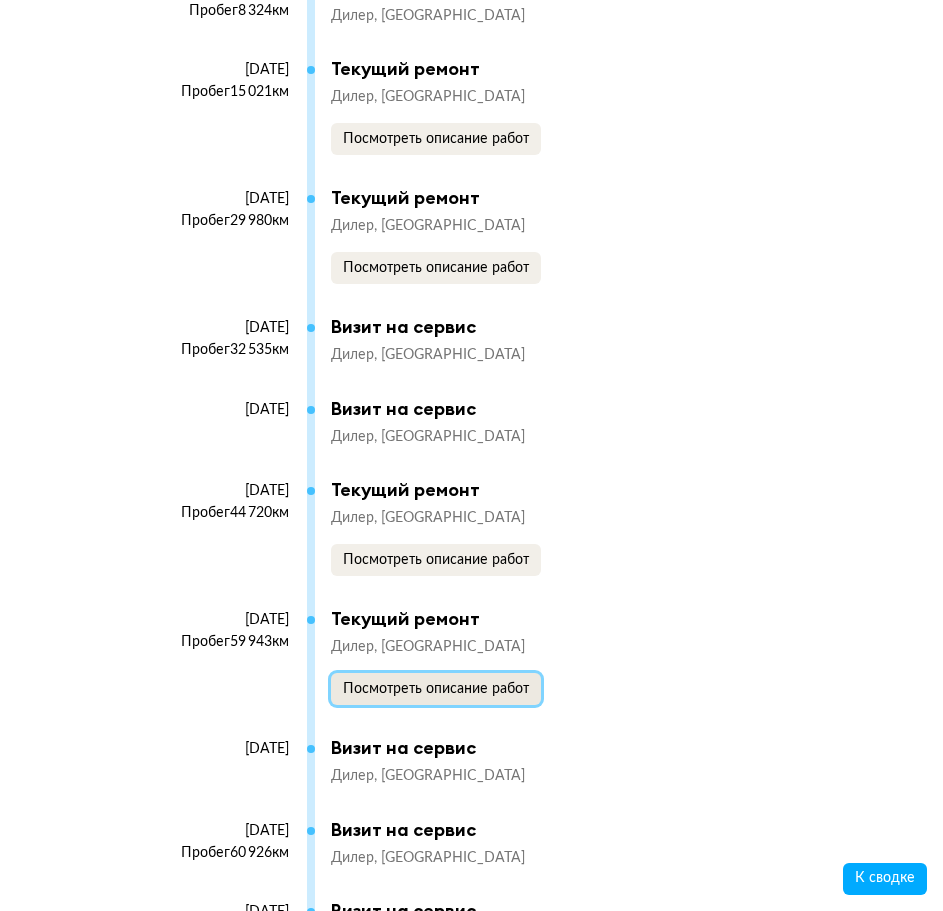 click on "Посмотреть описание работ" at bounding box center [436, 689] 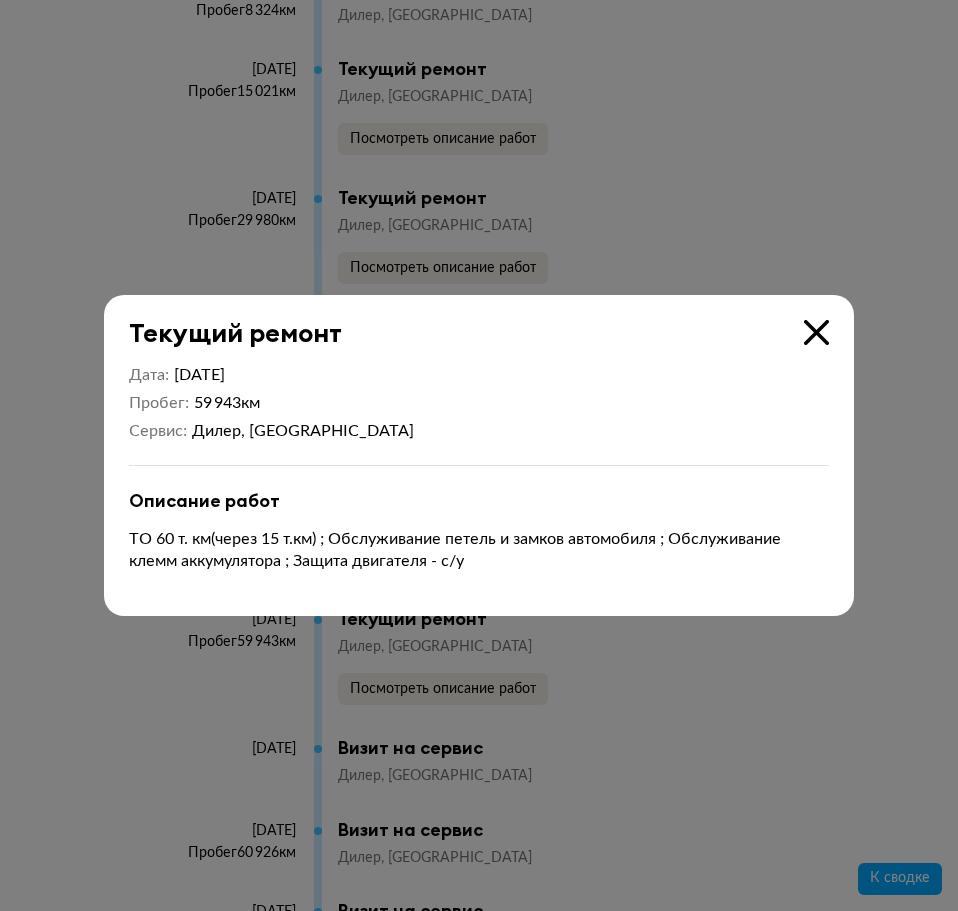 click at bounding box center (816, 332) 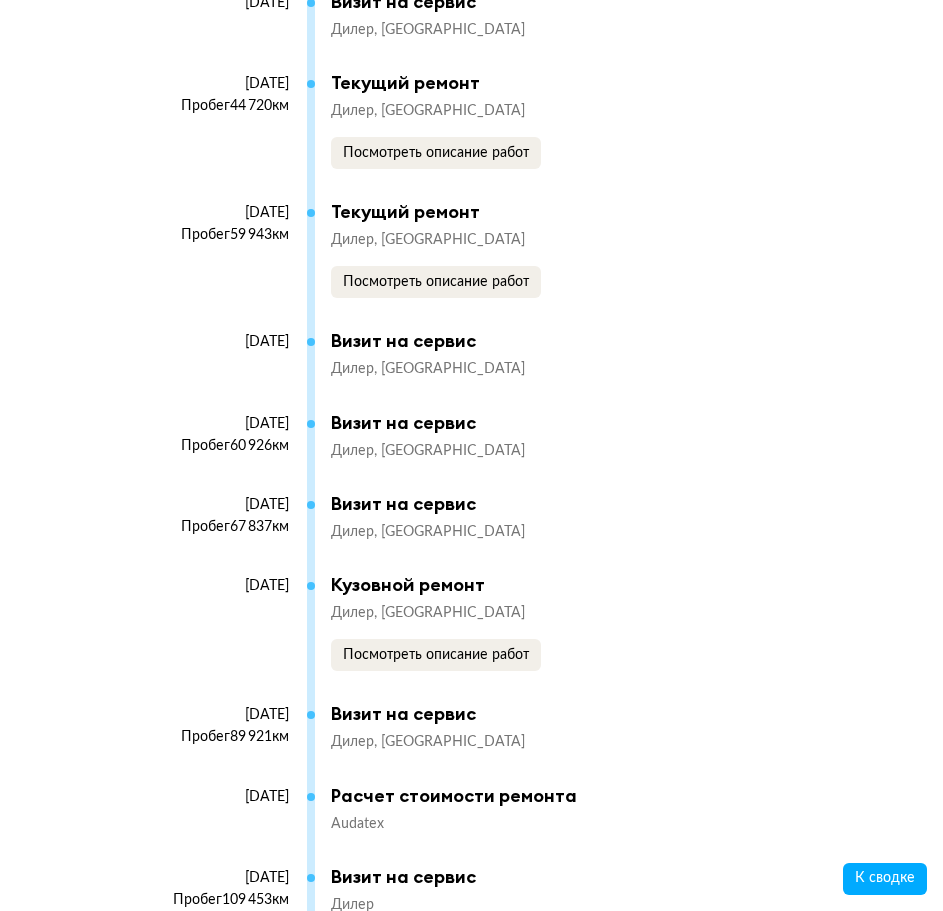 scroll, scrollTop: 8061, scrollLeft: 0, axis: vertical 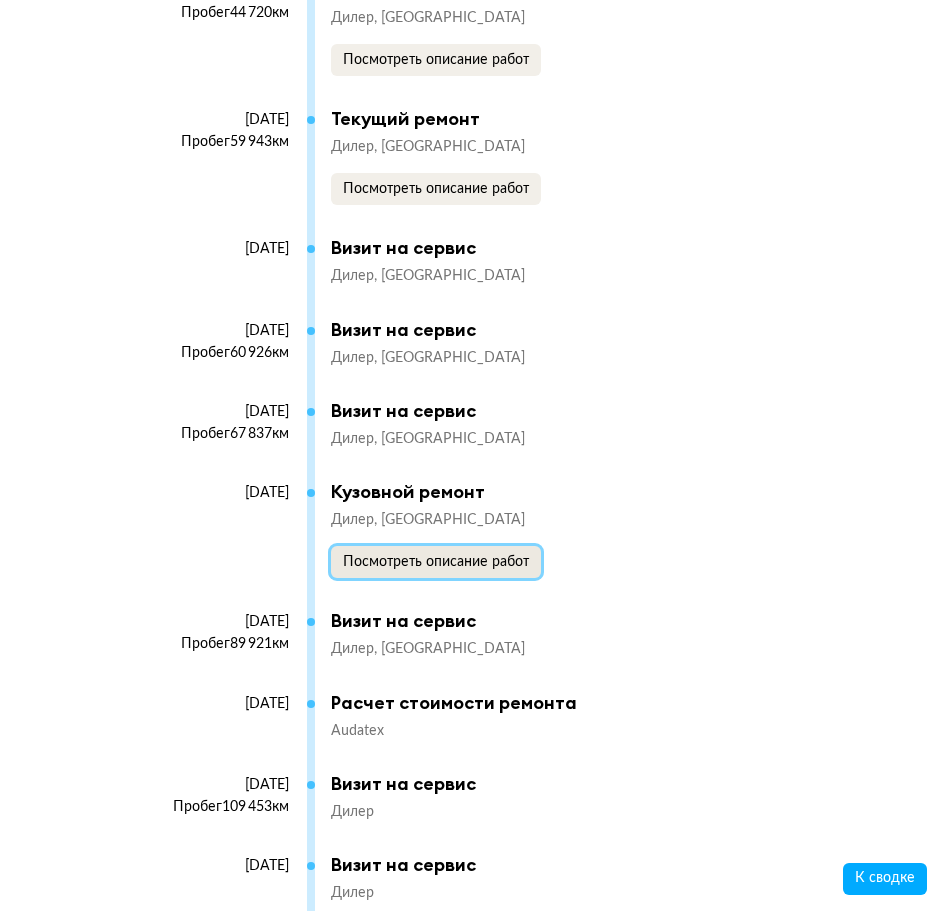 click on "Посмотреть описание работ" at bounding box center [436, 562] 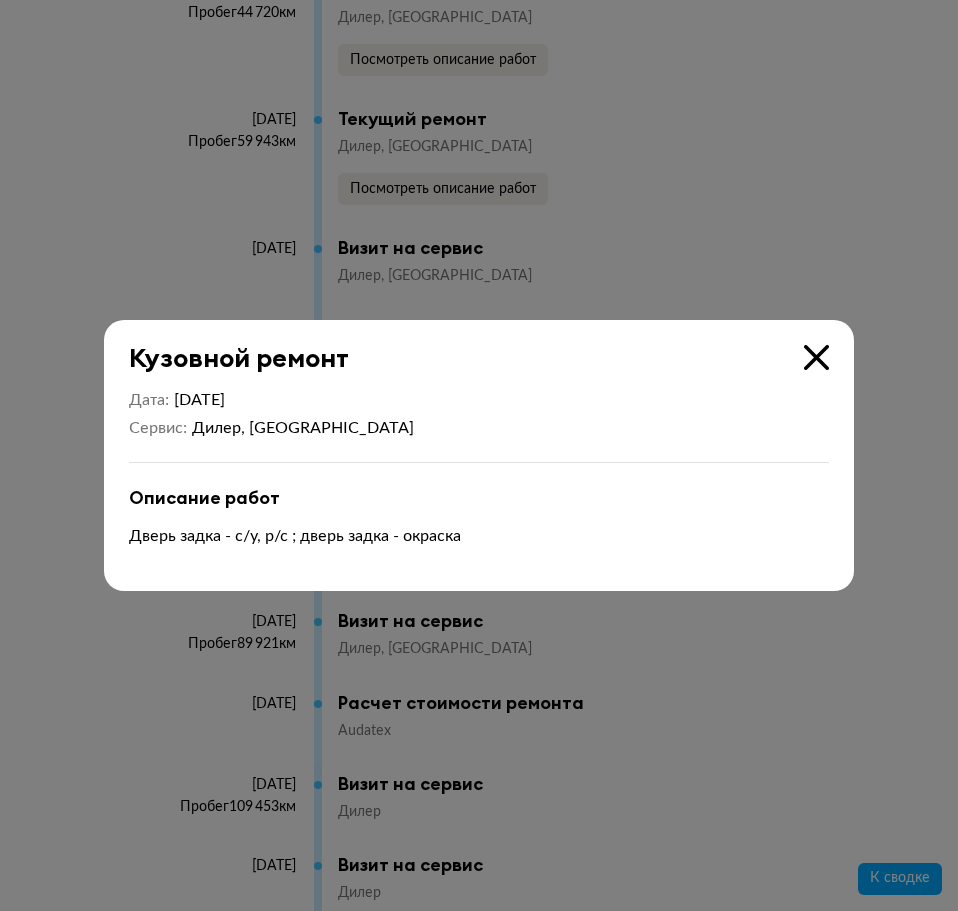 click at bounding box center (816, 357) 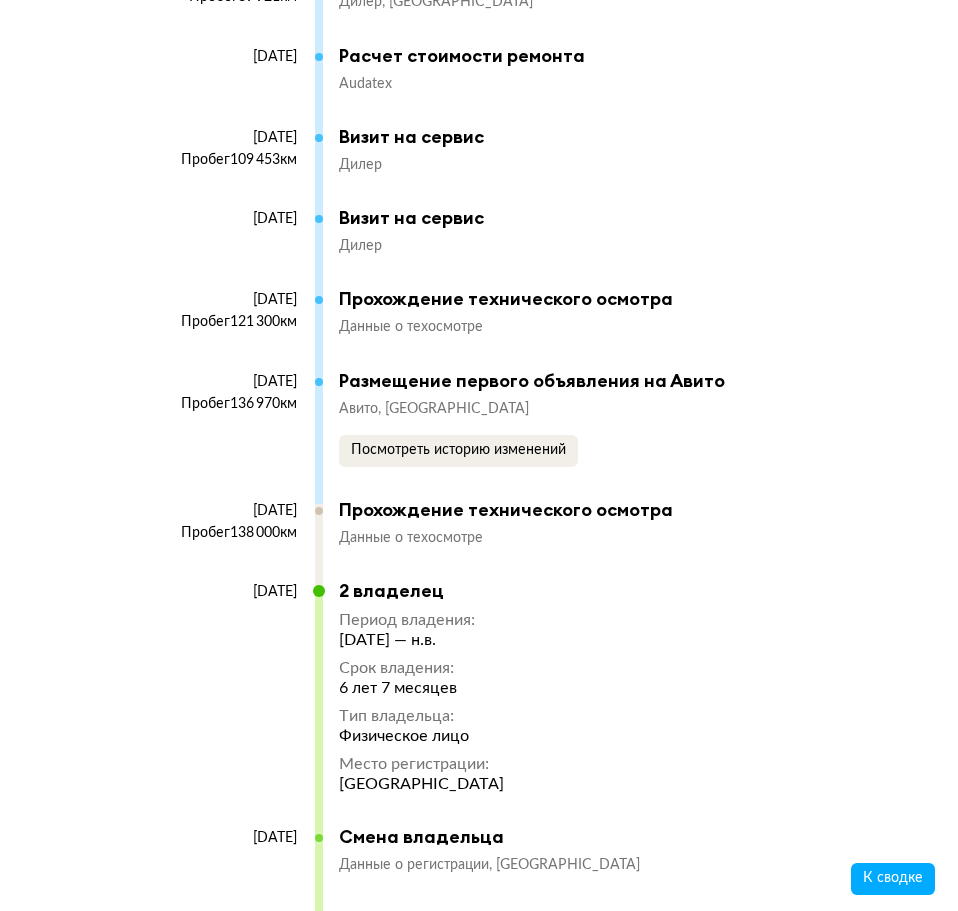 scroll, scrollTop: 8761, scrollLeft: 0, axis: vertical 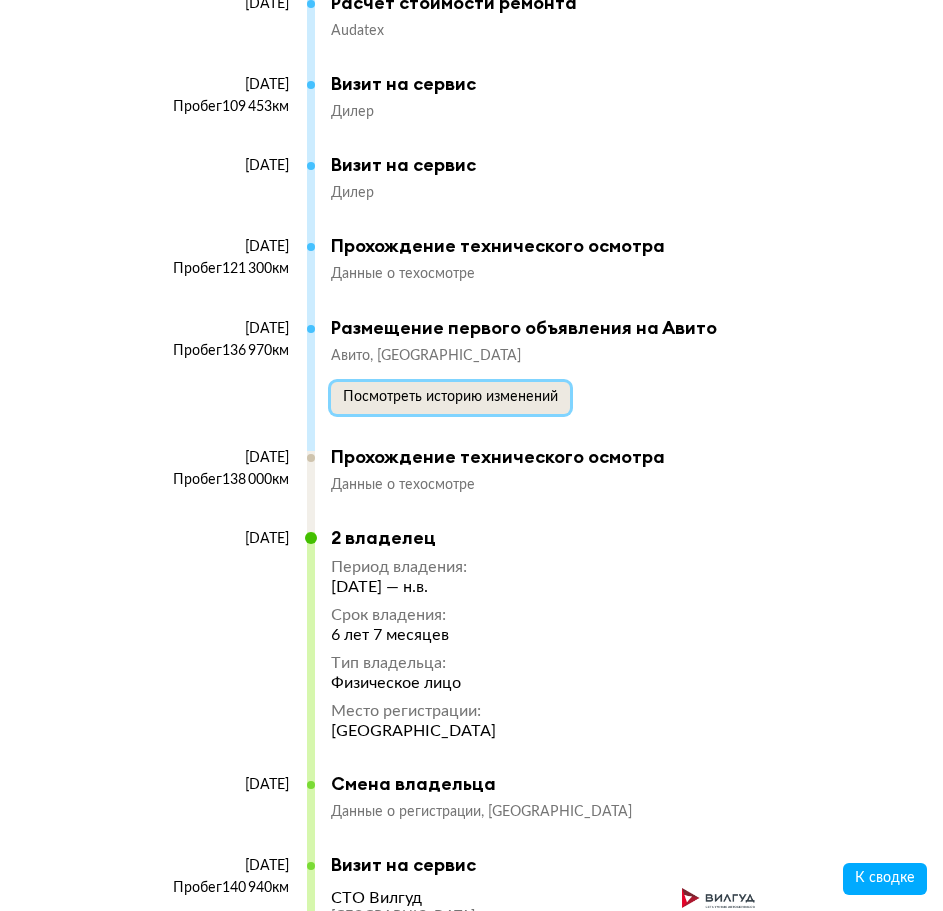 click on "Посмотреть историю изменений" at bounding box center [450, 397] 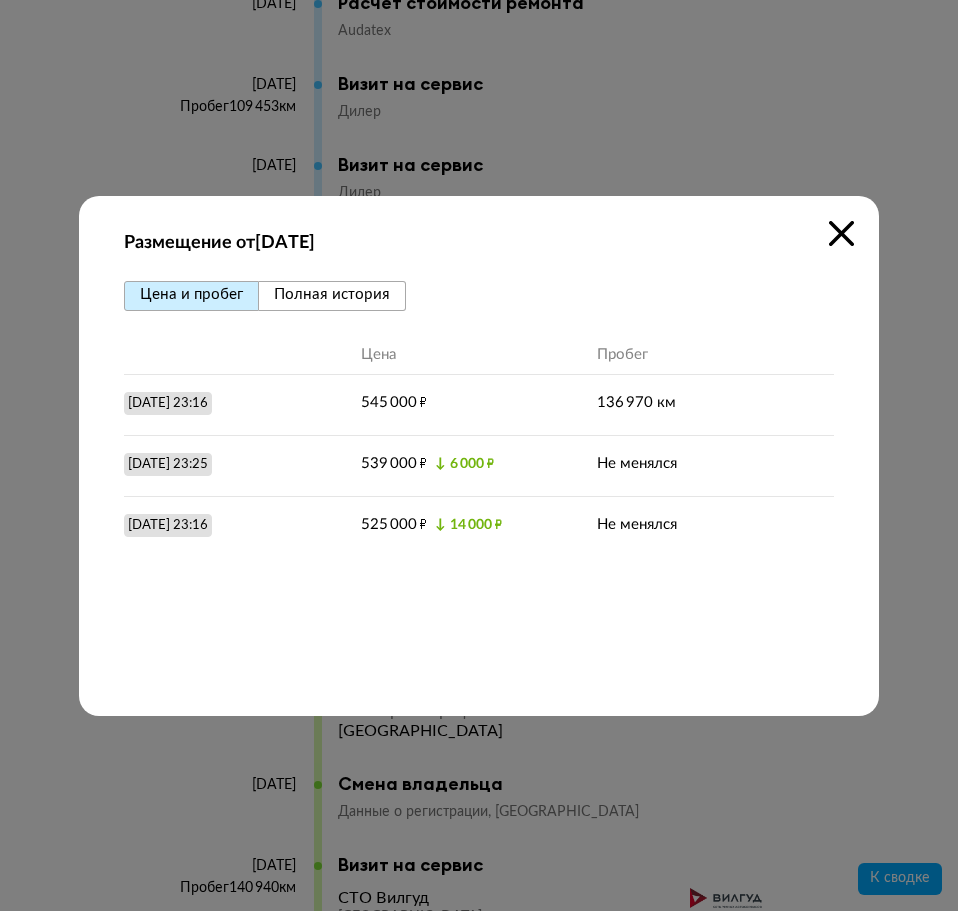 click on "Полная история" at bounding box center [332, 294] 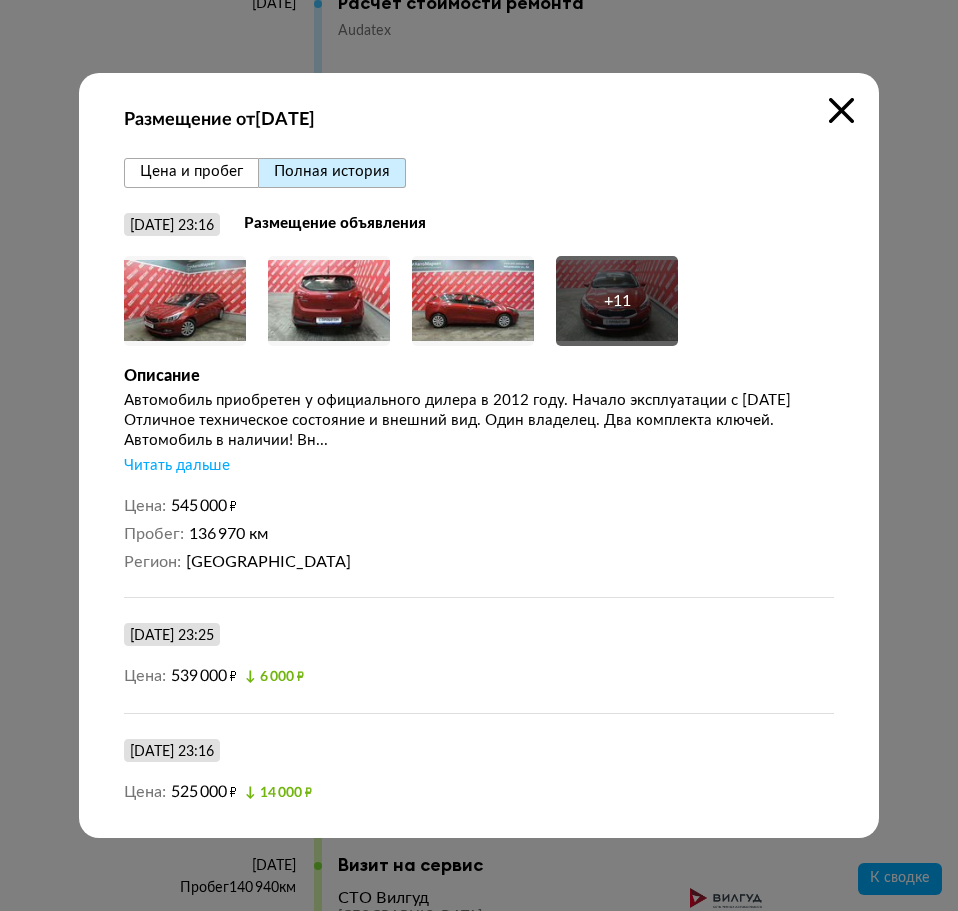 click on "Автомобиль приобретен у официального дилера в 2012 году. Начало эксплуатации с [DATE] Отличное техническое состояние и внешний вид. Один владелец. Два комплекта ключей. Автомобиль в наличии! Вн..." at bounding box center [479, 421] 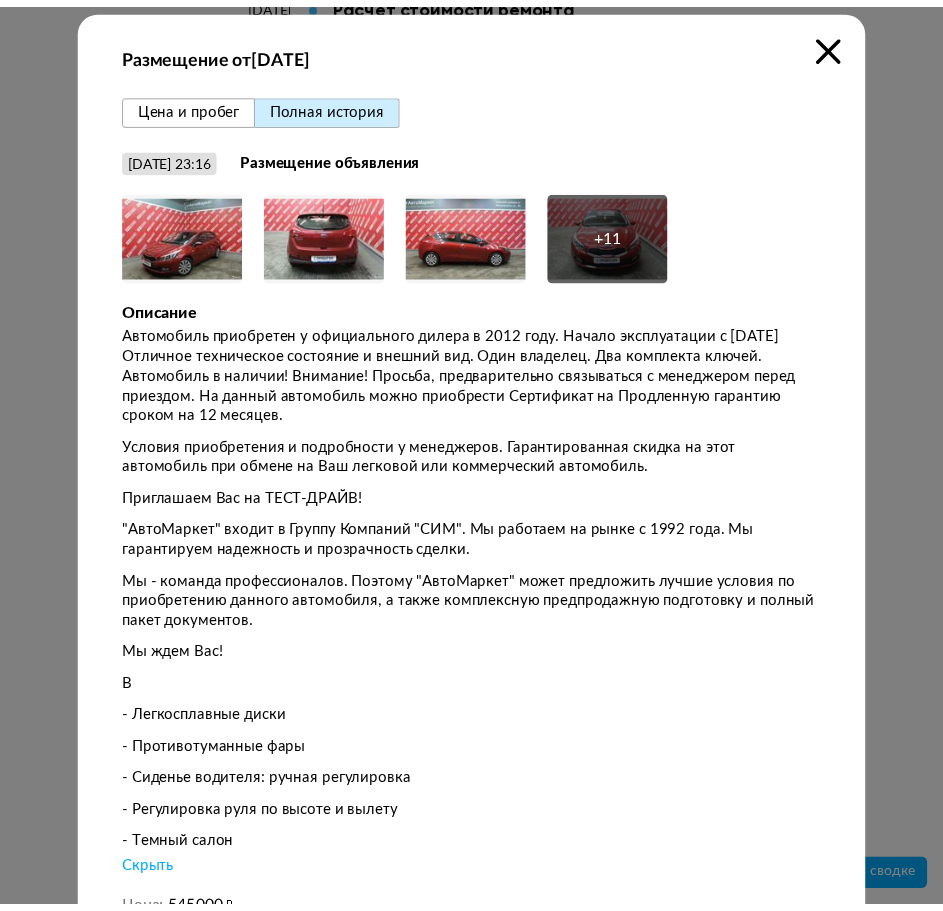 scroll, scrollTop: 0, scrollLeft: 0, axis: both 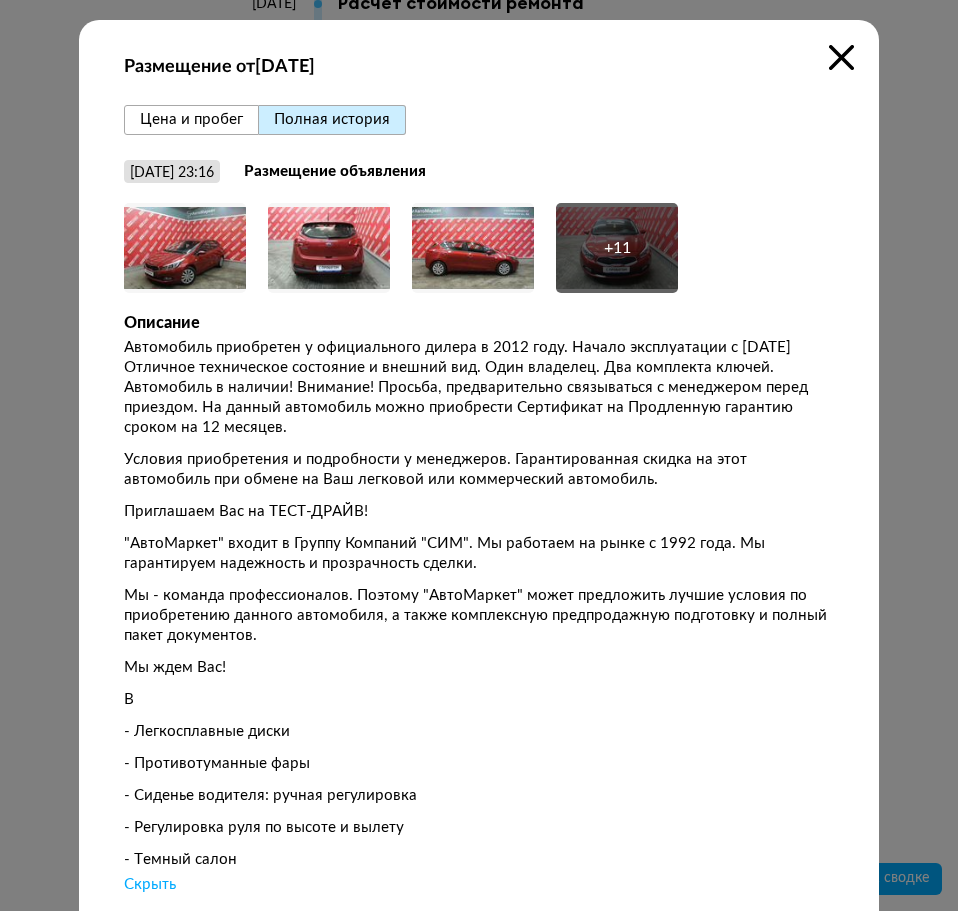 click at bounding box center (841, 57) 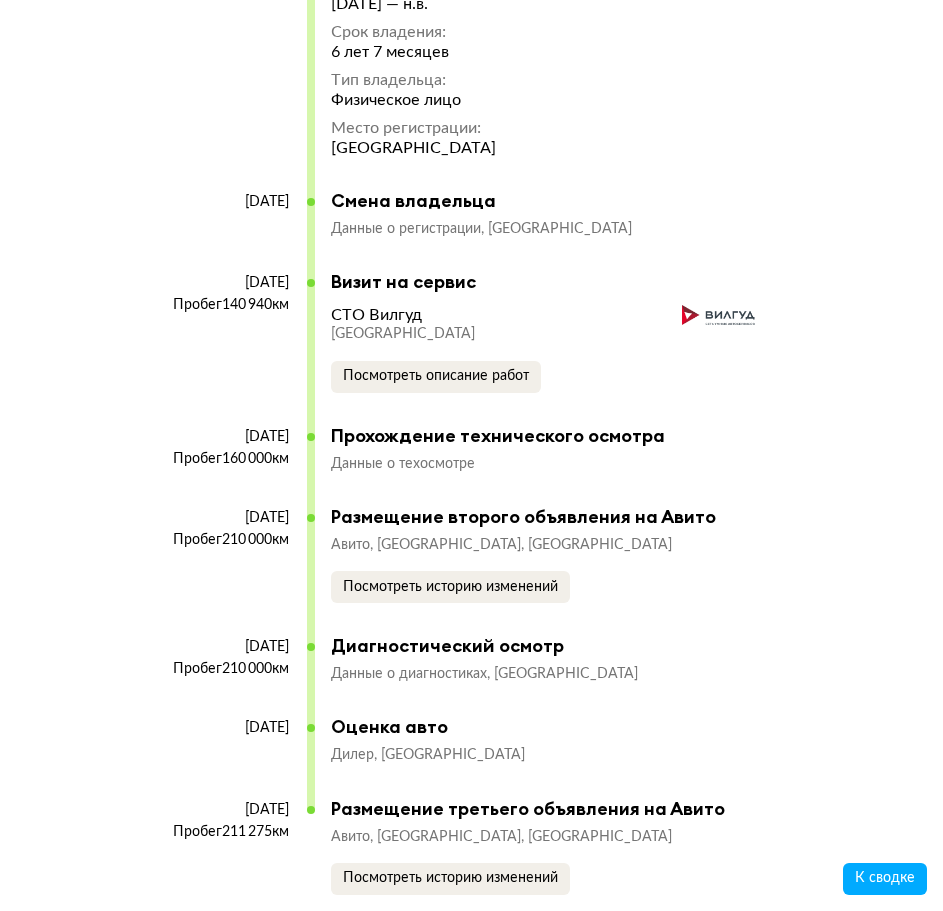 scroll, scrollTop: 9361, scrollLeft: 0, axis: vertical 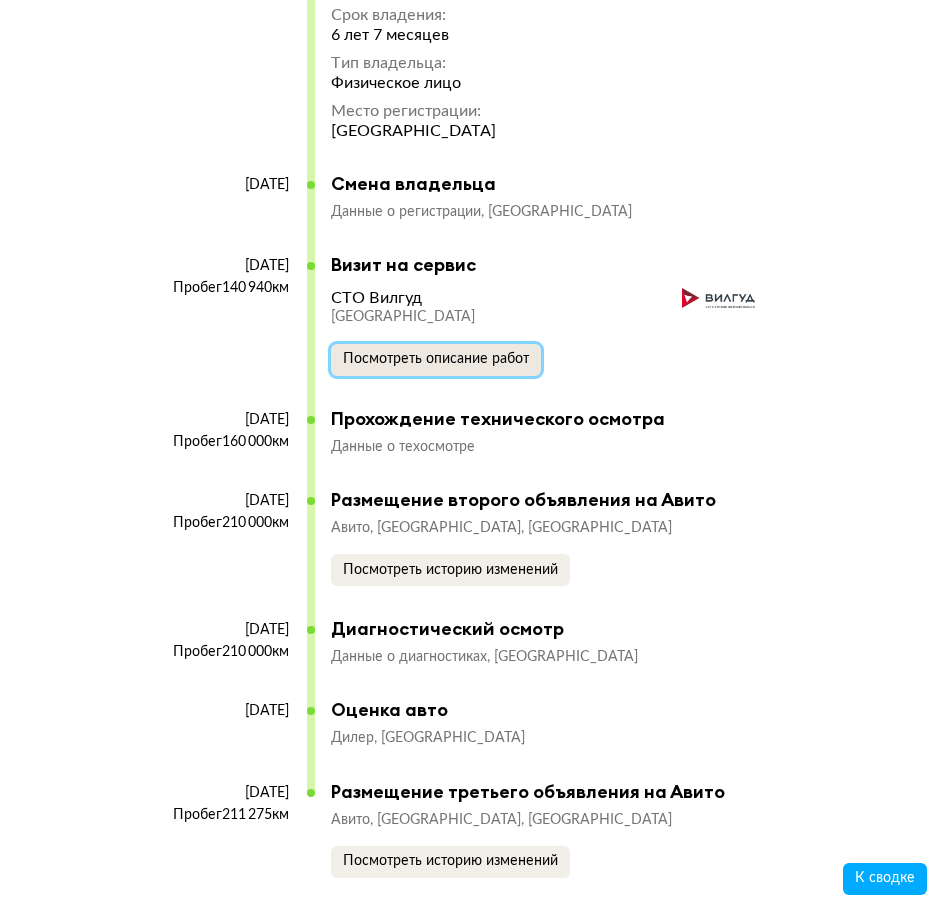 click on "Посмотреть описание работ" at bounding box center [436, 359] 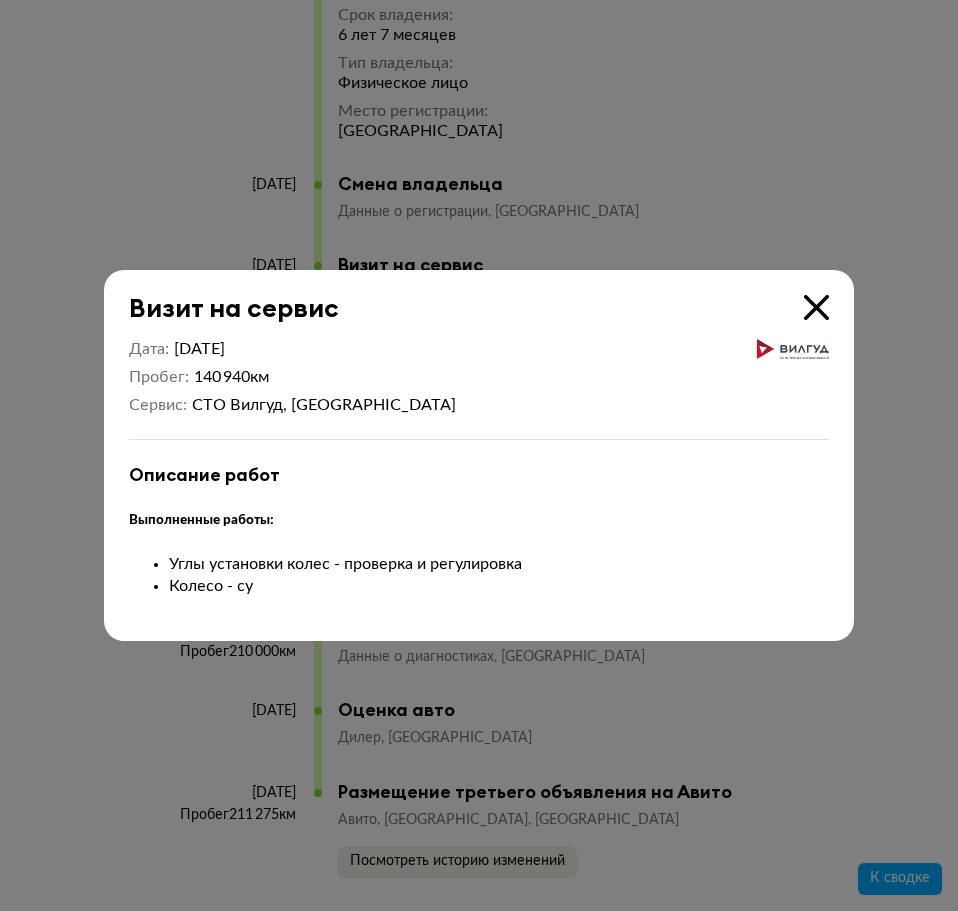 click at bounding box center [816, 307] 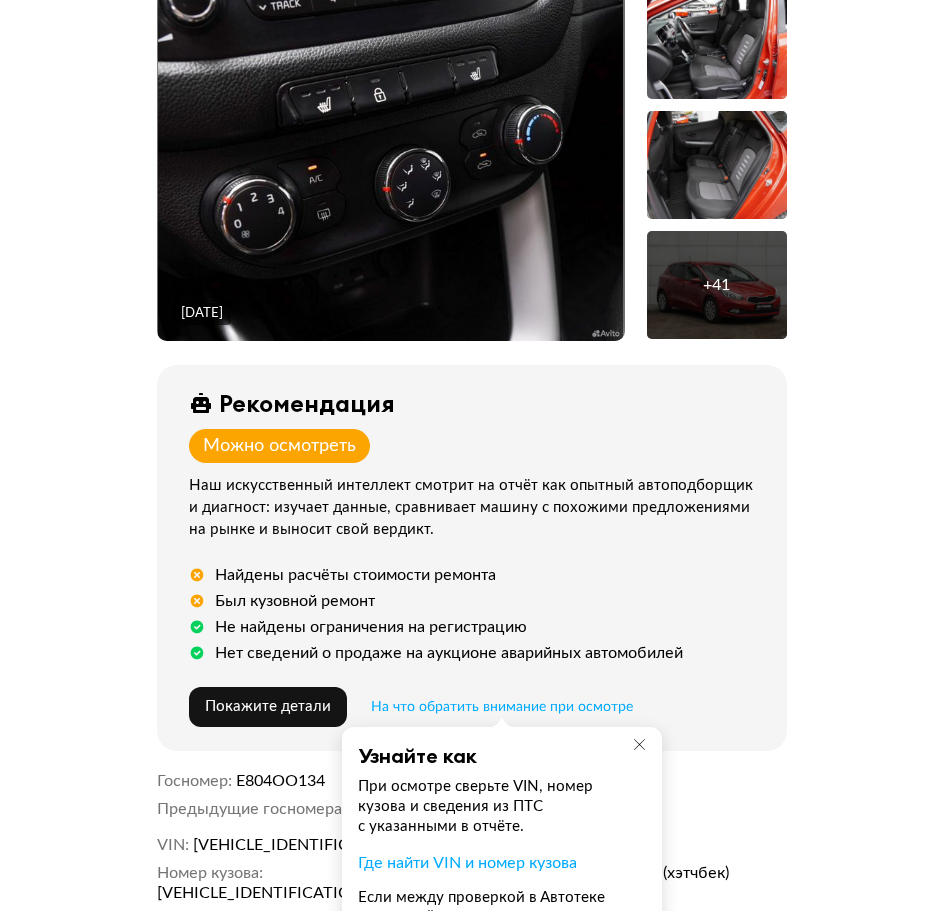 scroll, scrollTop: 461, scrollLeft: 0, axis: vertical 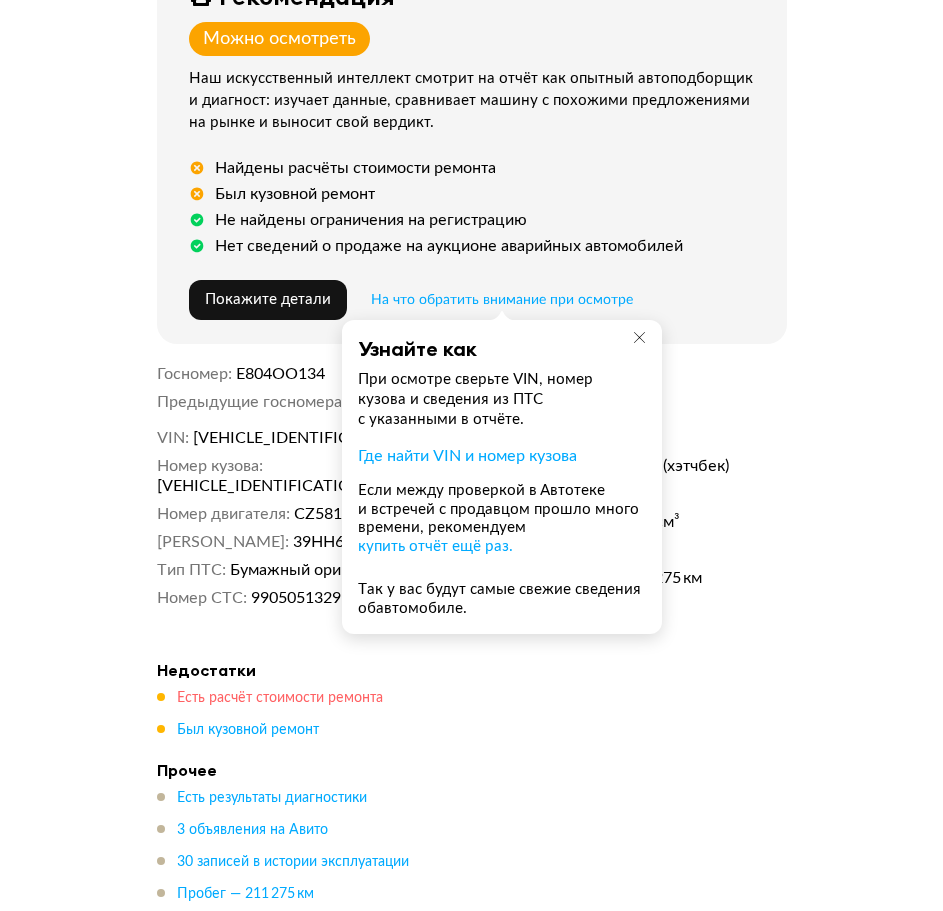 click on "Есть расчёт стоимости ремонта" at bounding box center [280, 698] 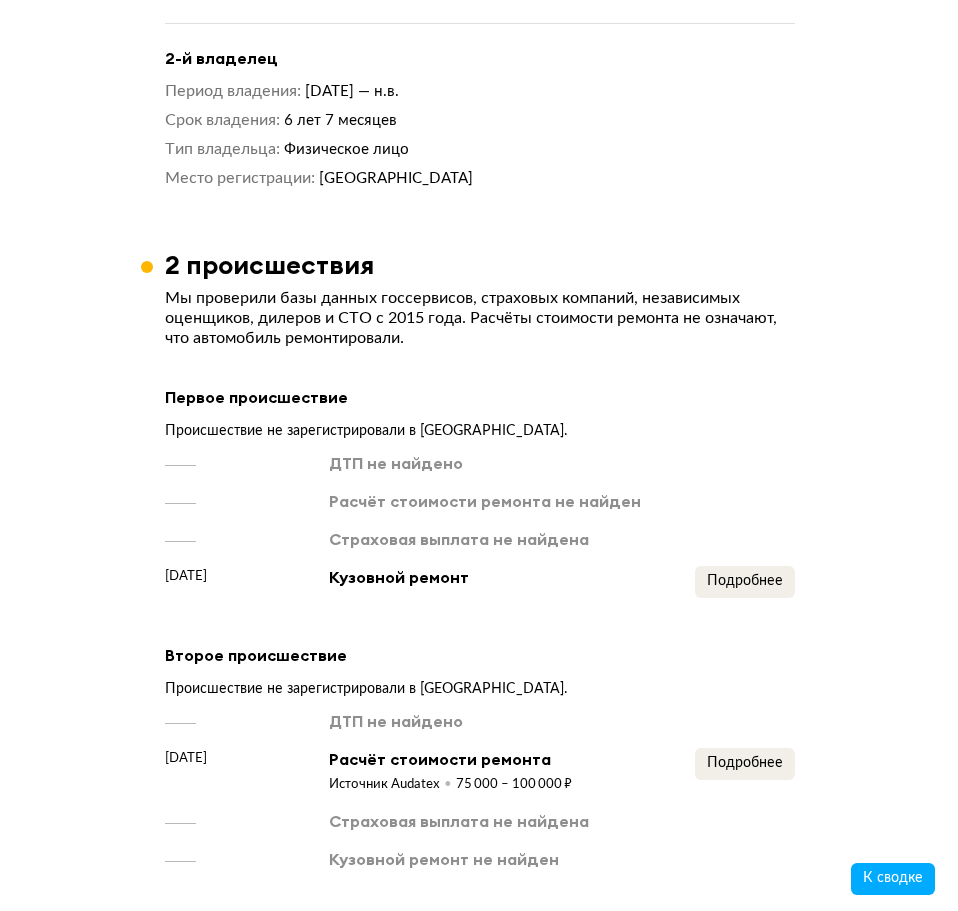 scroll, scrollTop: 2982, scrollLeft: 0, axis: vertical 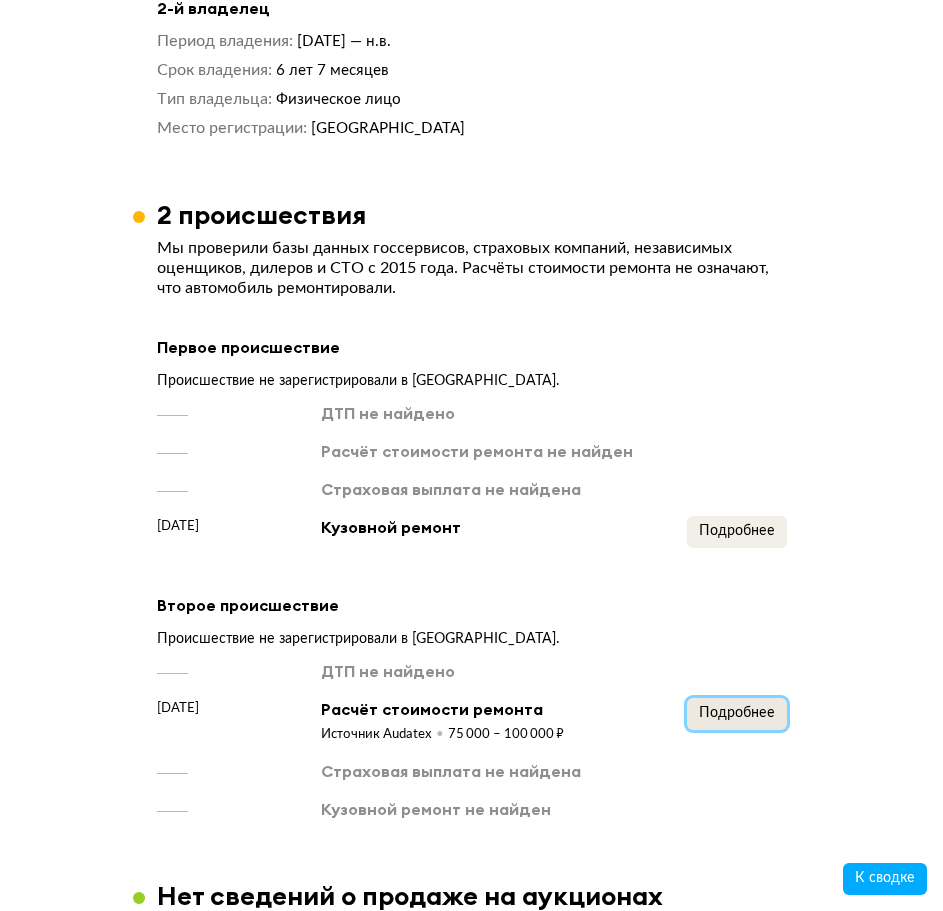 click on "Подробнее" at bounding box center [737, 713] 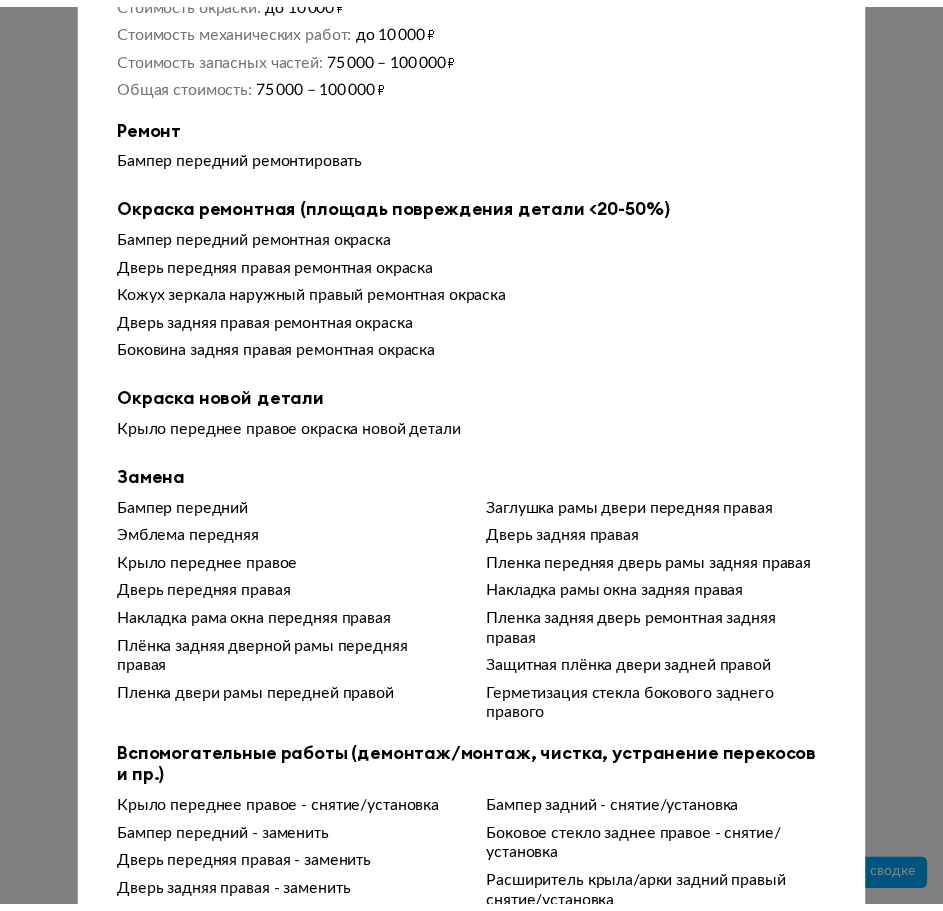 scroll, scrollTop: 0, scrollLeft: 0, axis: both 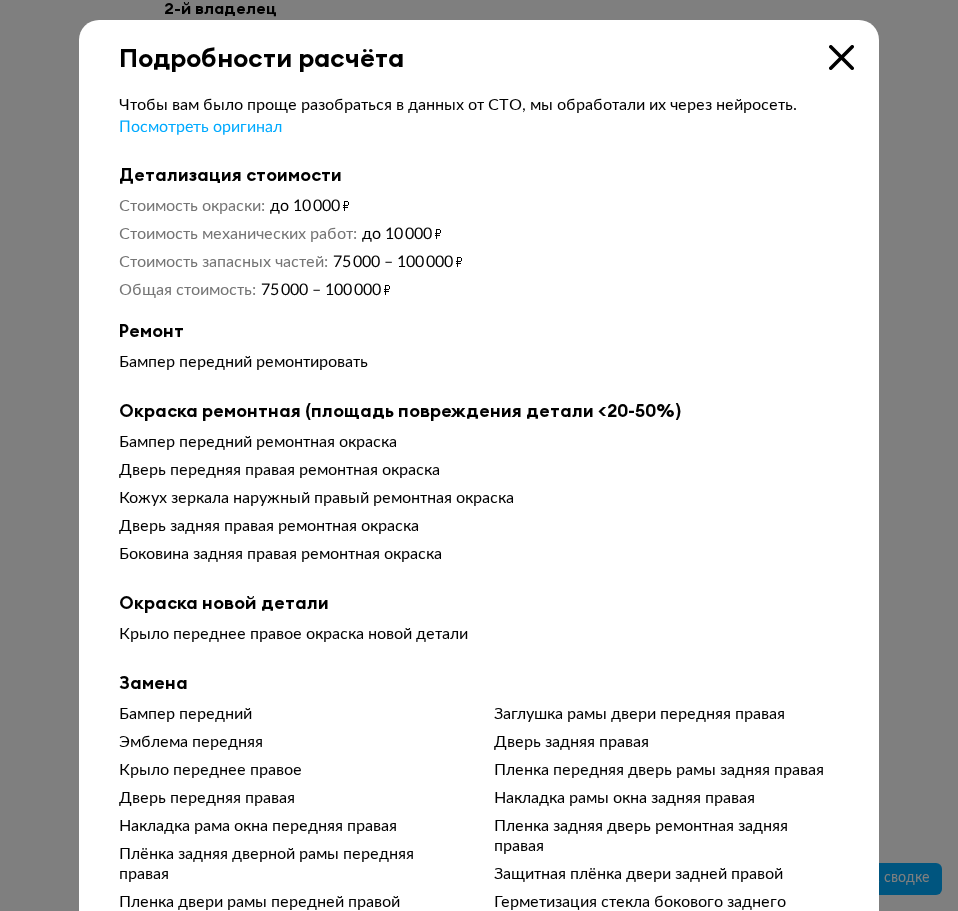 click at bounding box center [841, 57] 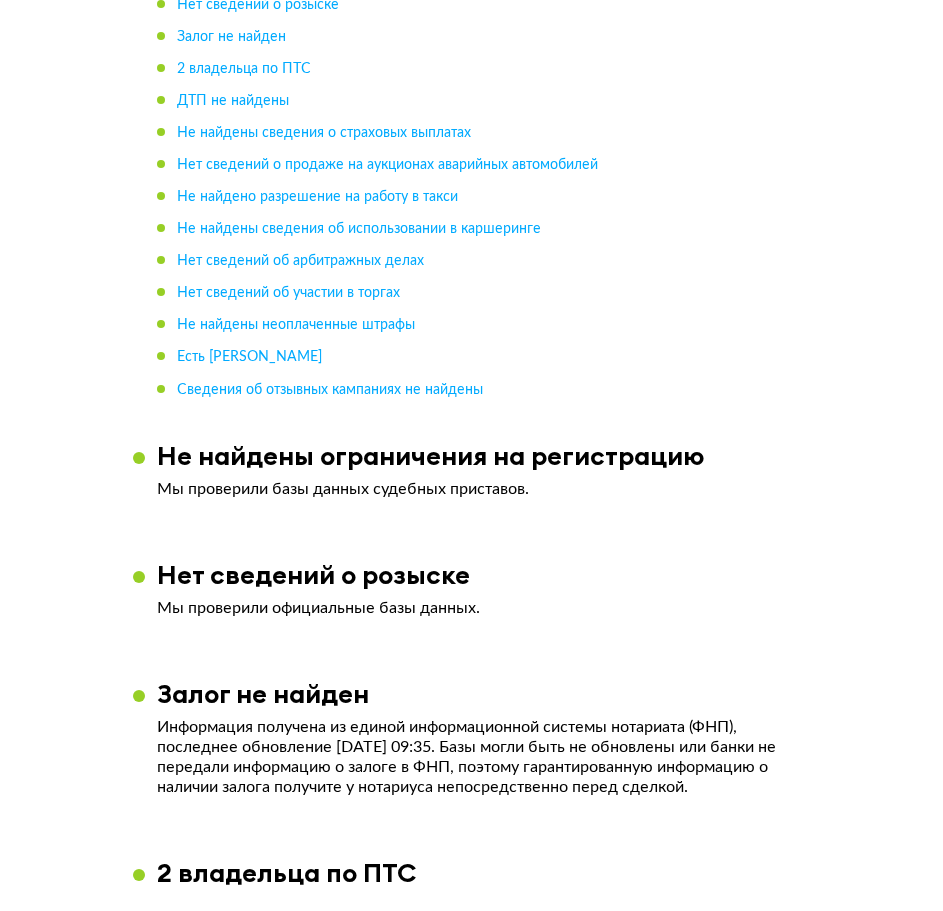 scroll, scrollTop: 1582, scrollLeft: 0, axis: vertical 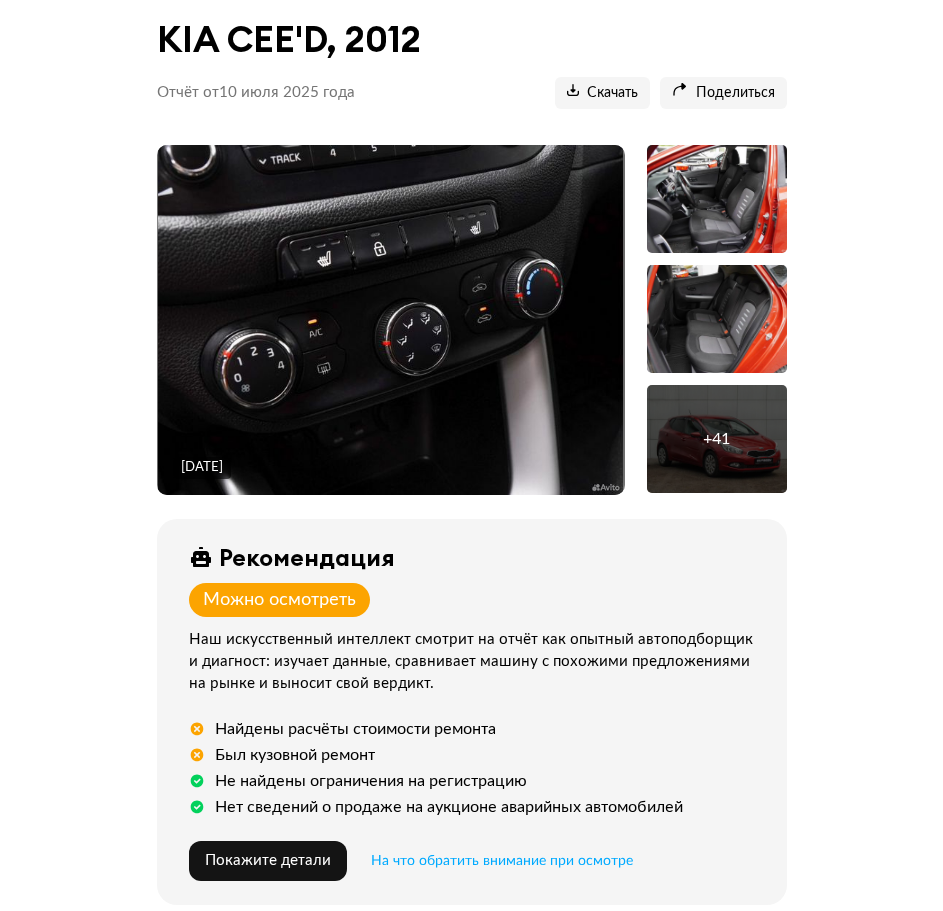 click at bounding box center (391, 320) 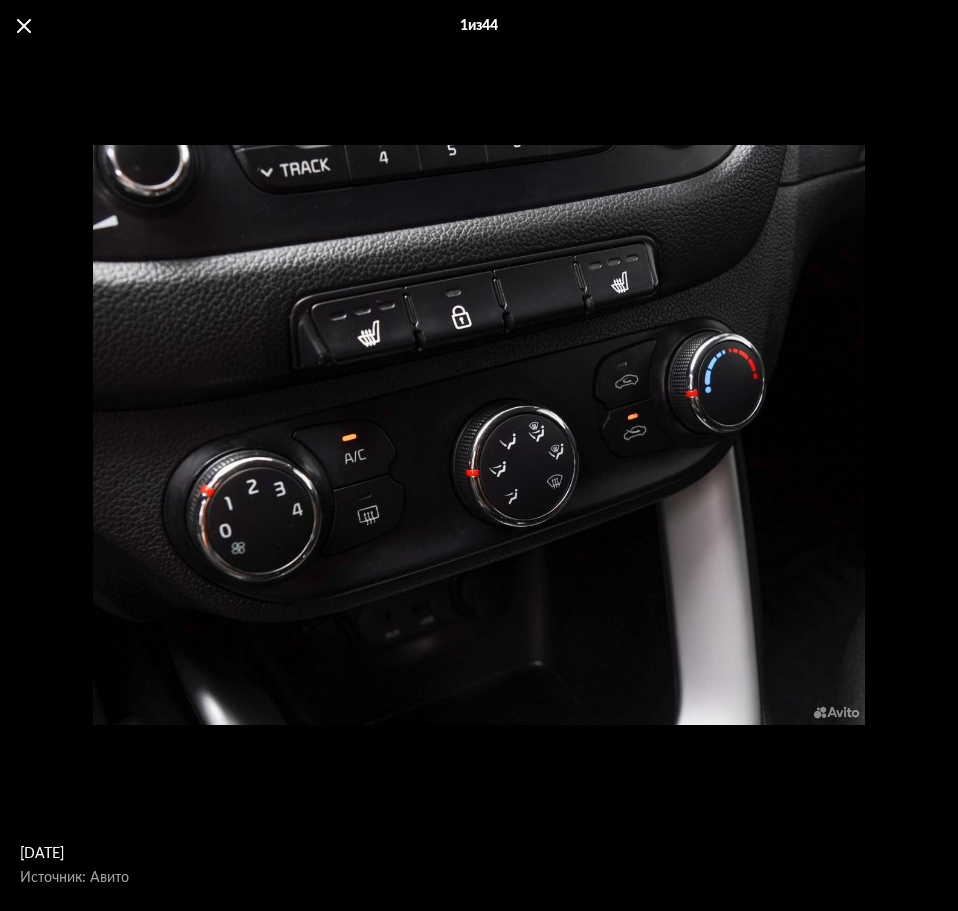 drag, startPoint x: 24, startPoint y: 24, endPoint x: 80, endPoint y: 24, distance: 56 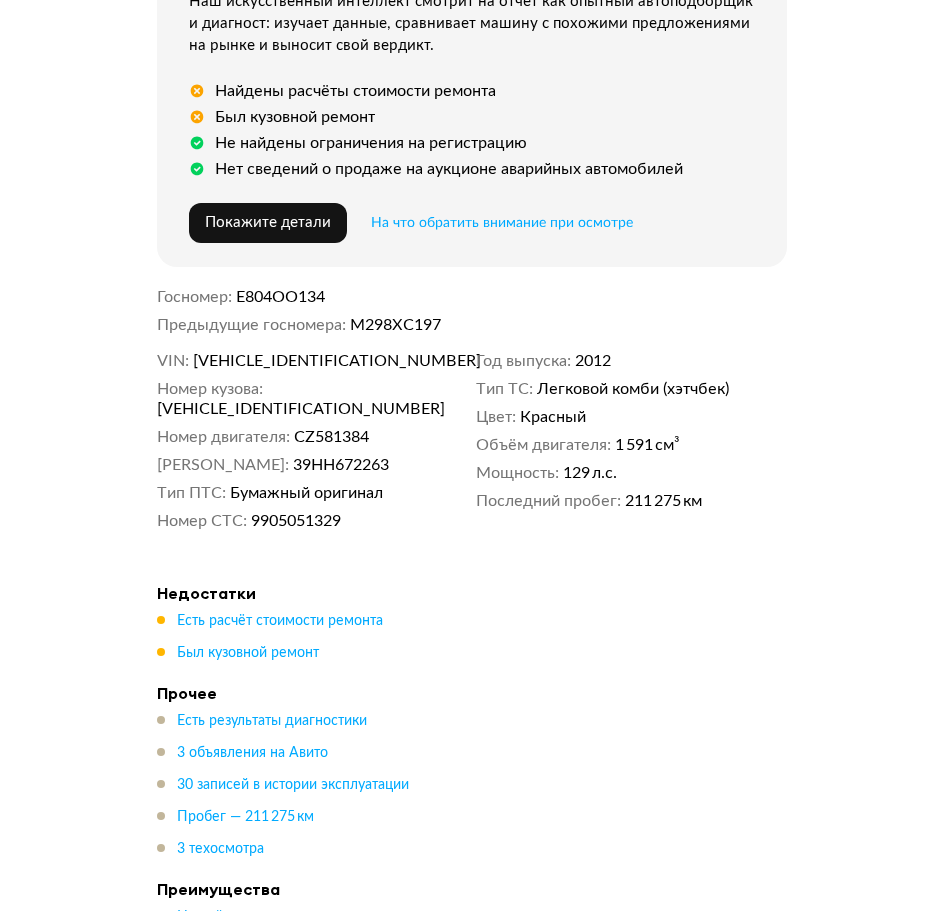 scroll, scrollTop: 1000, scrollLeft: 0, axis: vertical 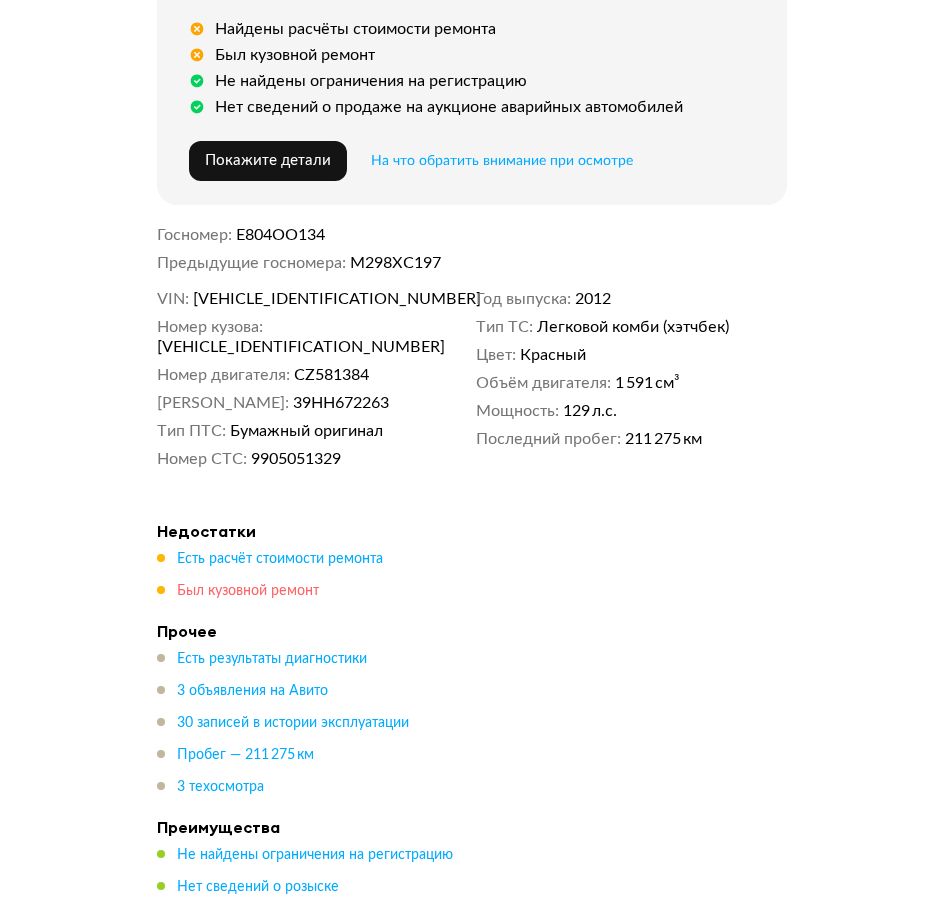 click on "Был кузовной ремонт" at bounding box center (248, 591) 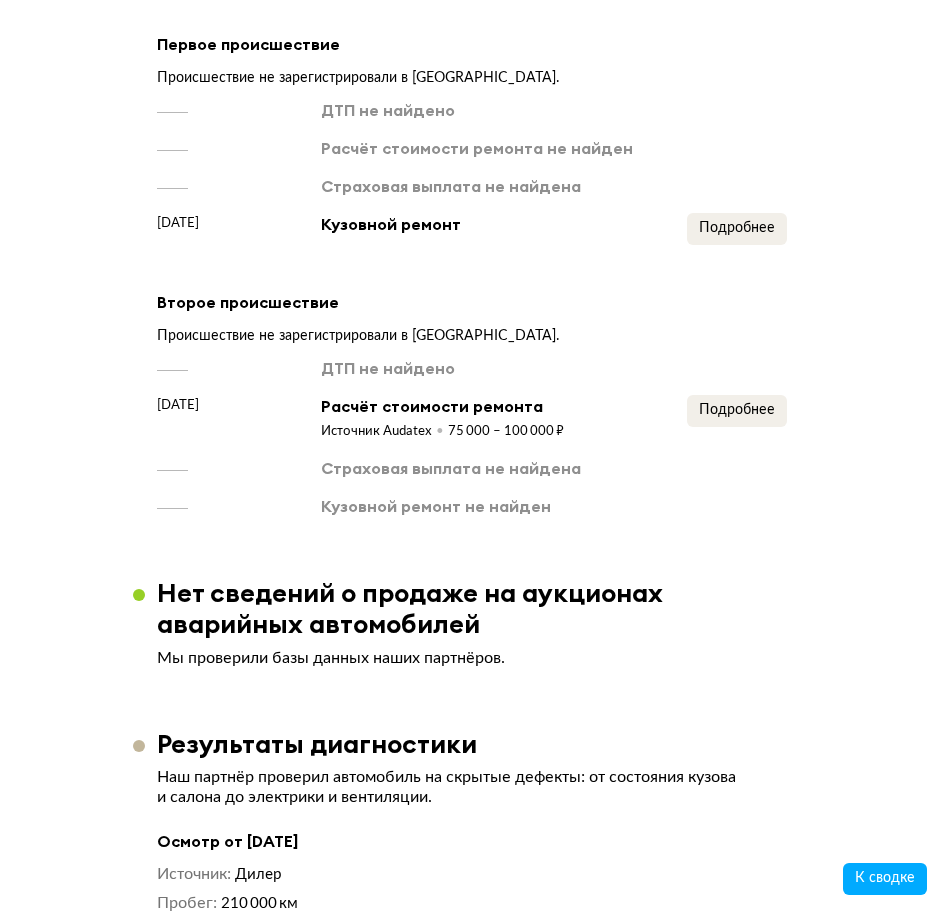 scroll, scrollTop: 3194, scrollLeft: 0, axis: vertical 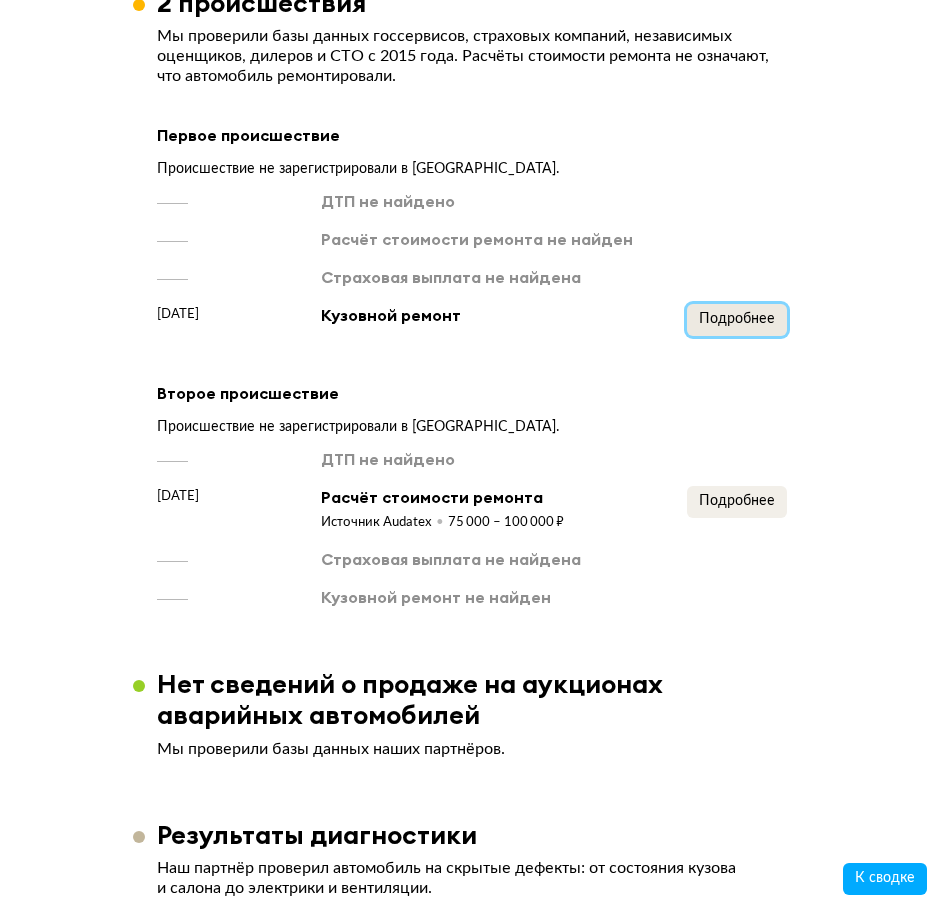 click on "Подробнее" at bounding box center [737, 319] 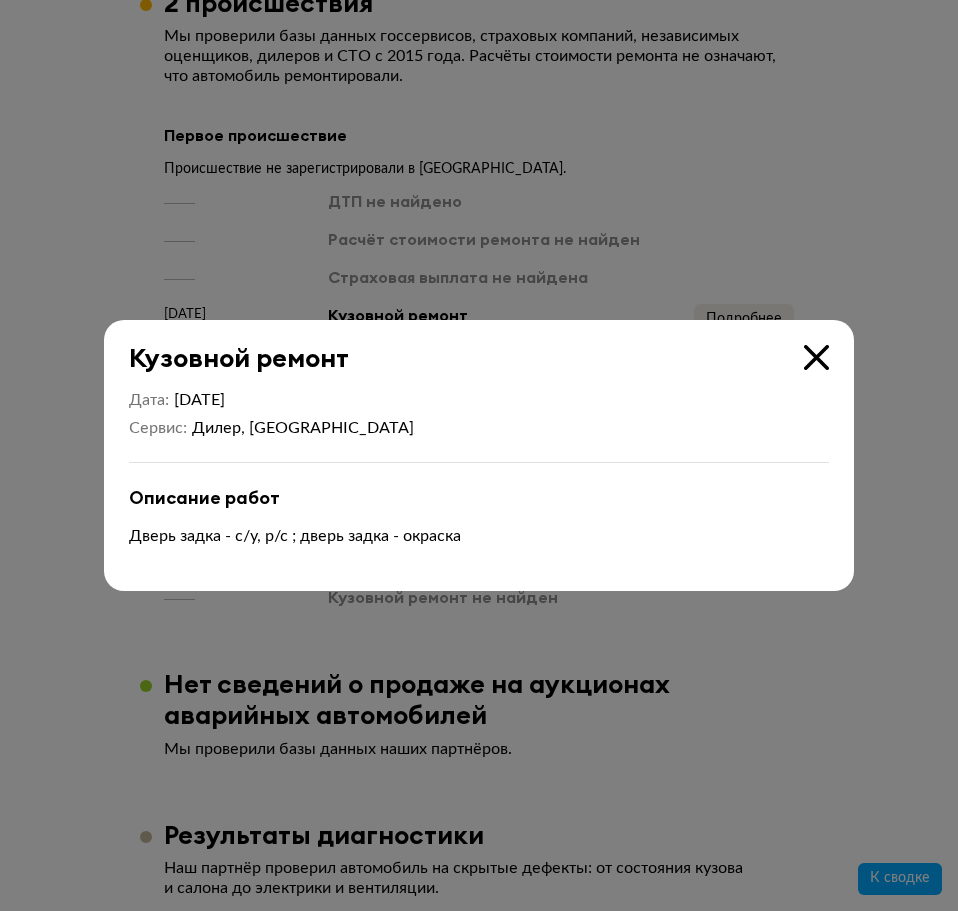 click at bounding box center [816, 357] 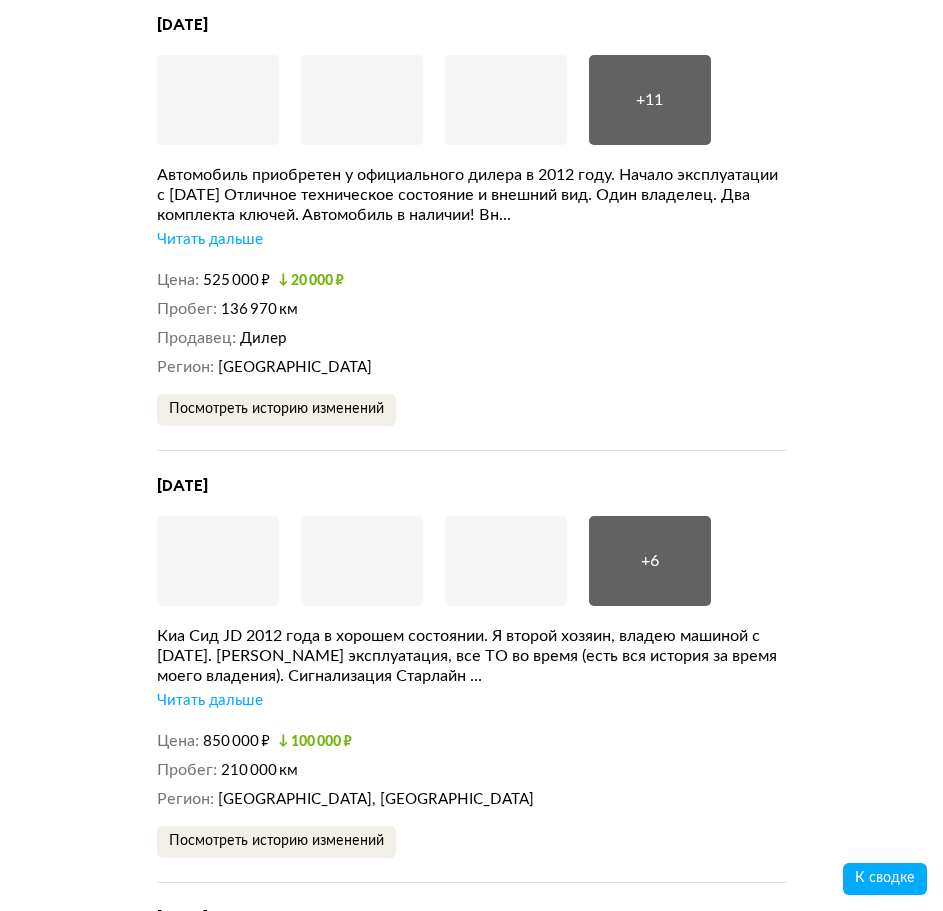 scroll, scrollTop: 5294, scrollLeft: 0, axis: vertical 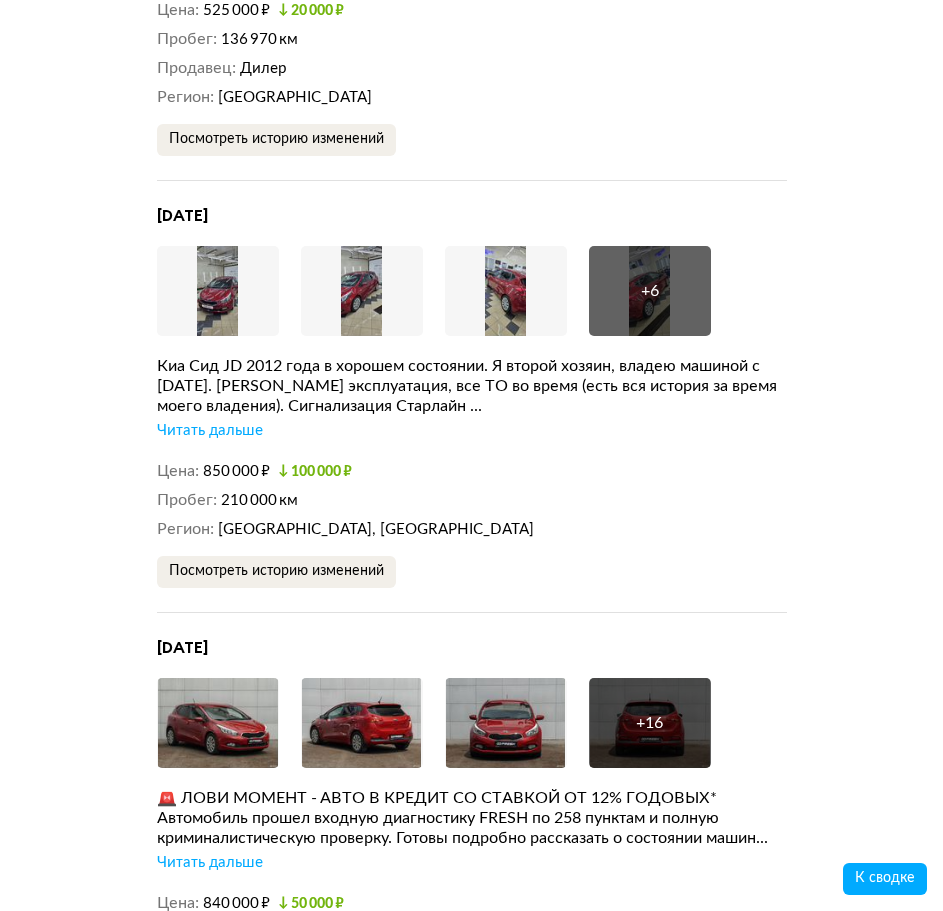 click on "Читать дальше" at bounding box center [210, 431] 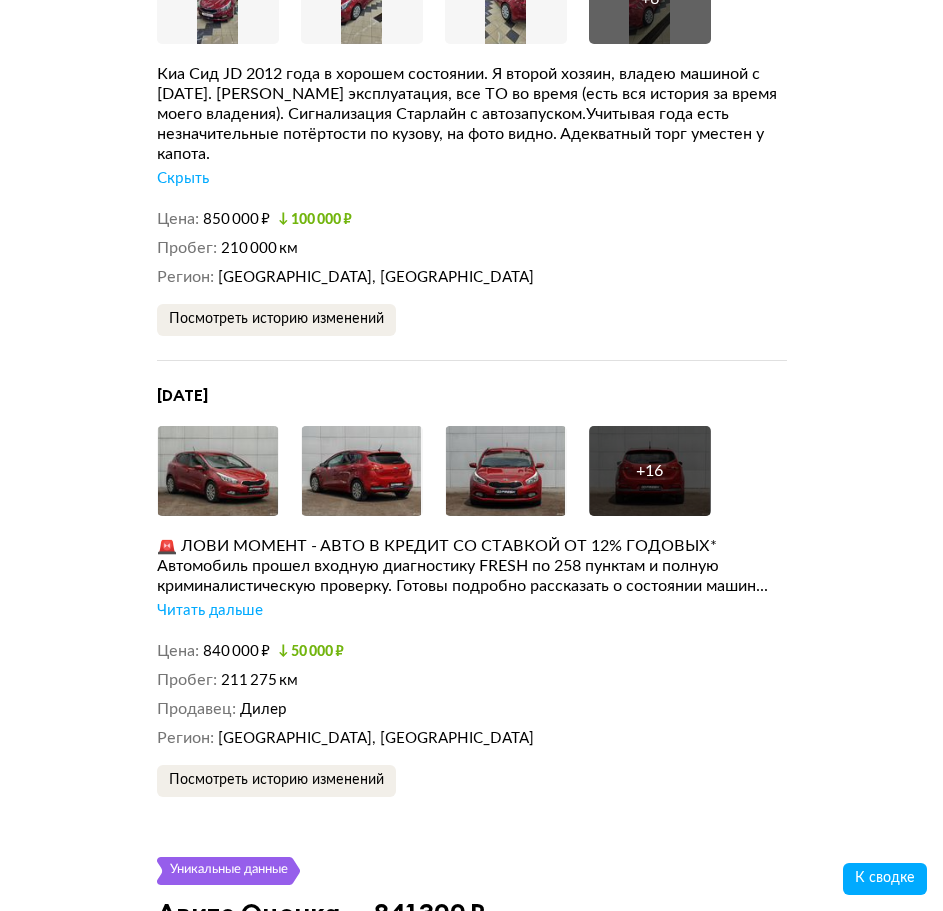 scroll, scrollTop: 5594, scrollLeft: 0, axis: vertical 